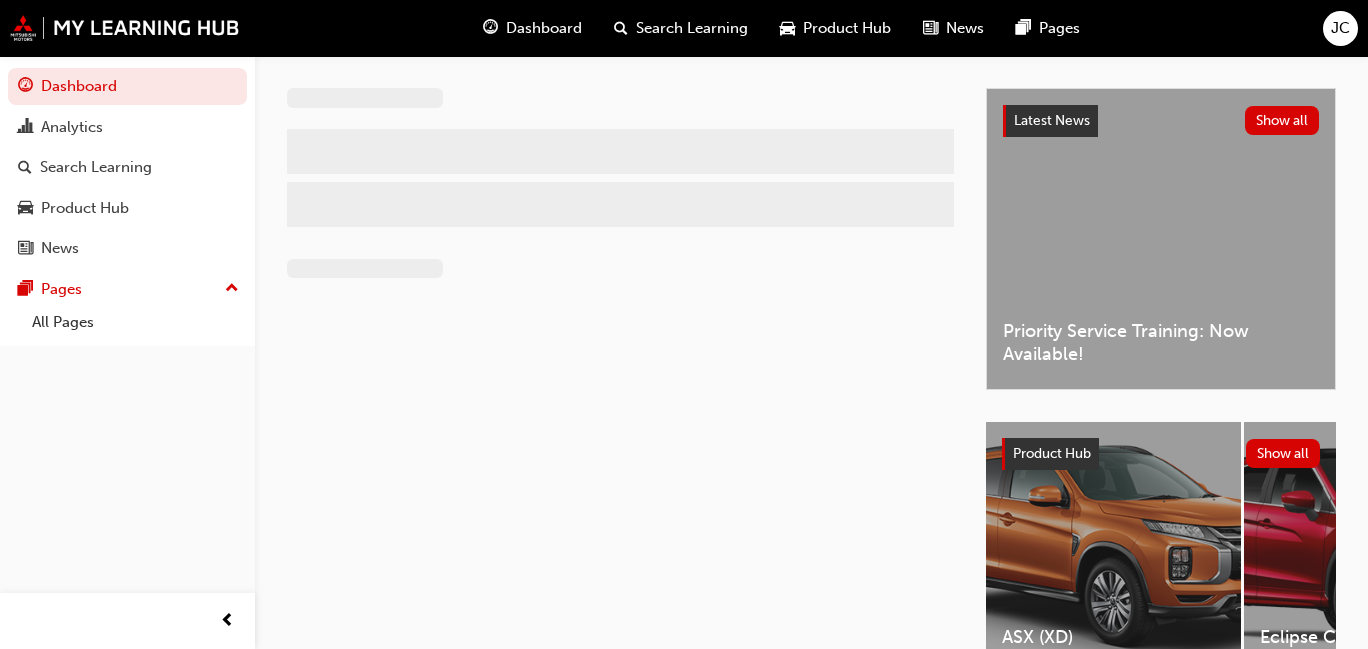scroll, scrollTop: 0, scrollLeft: 0, axis: both 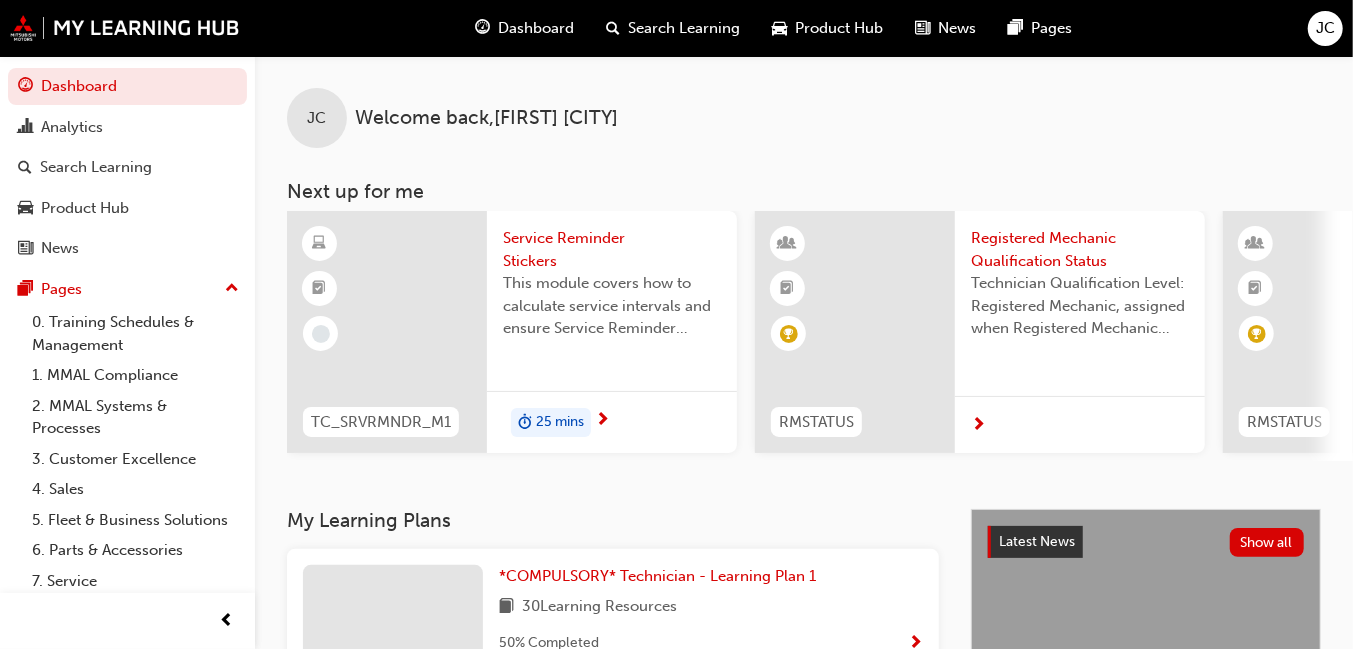 click on "JC" at bounding box center (1325, 28) 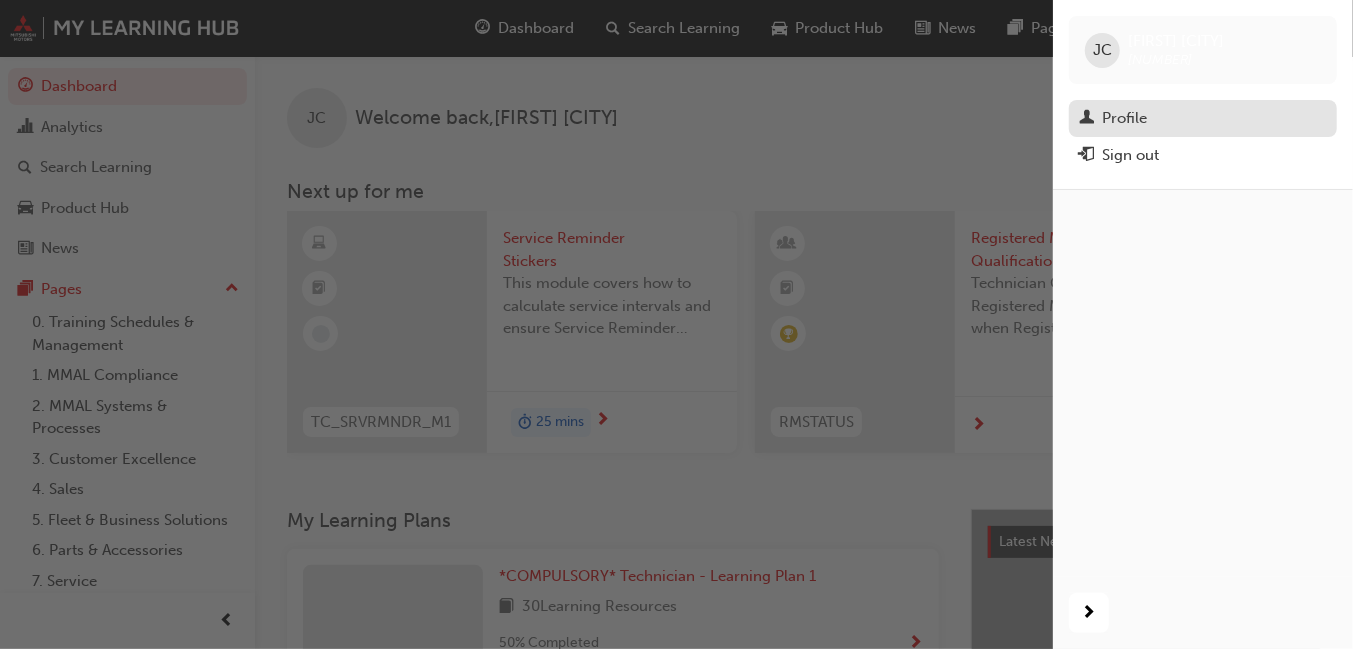 click on "Profile" at bounding box center [1124, 118] 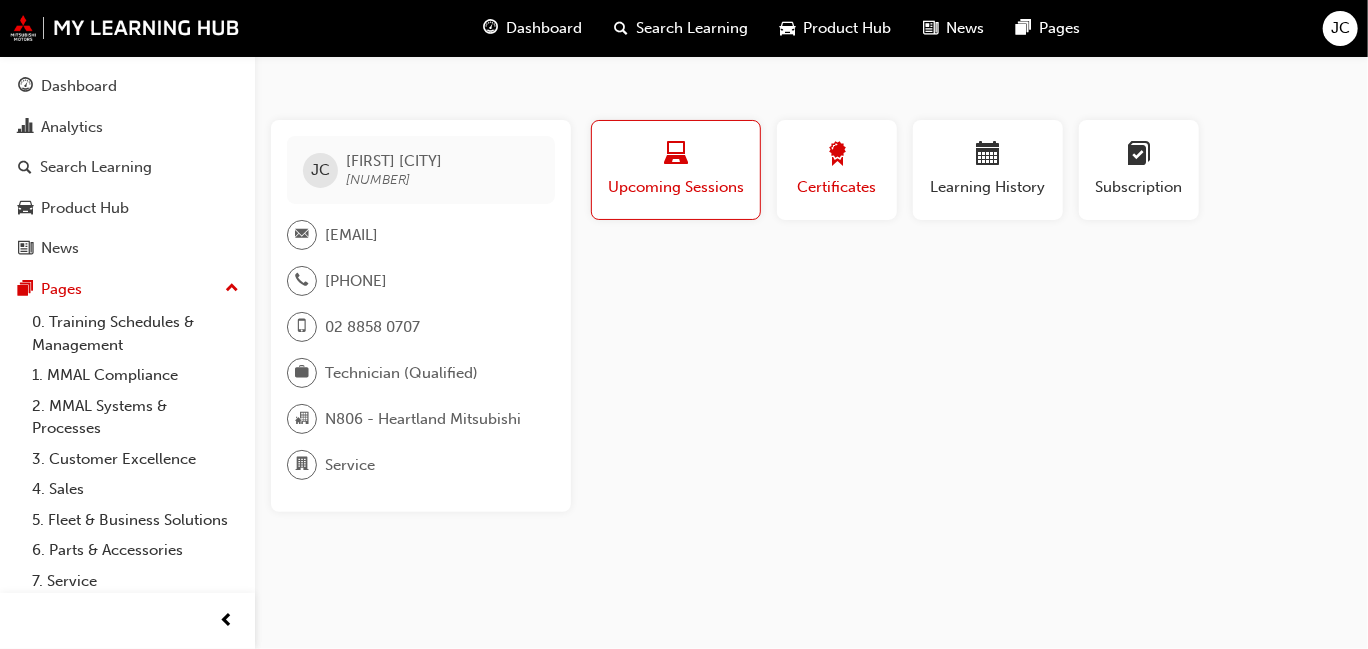 click at bounding box center [837, 157] 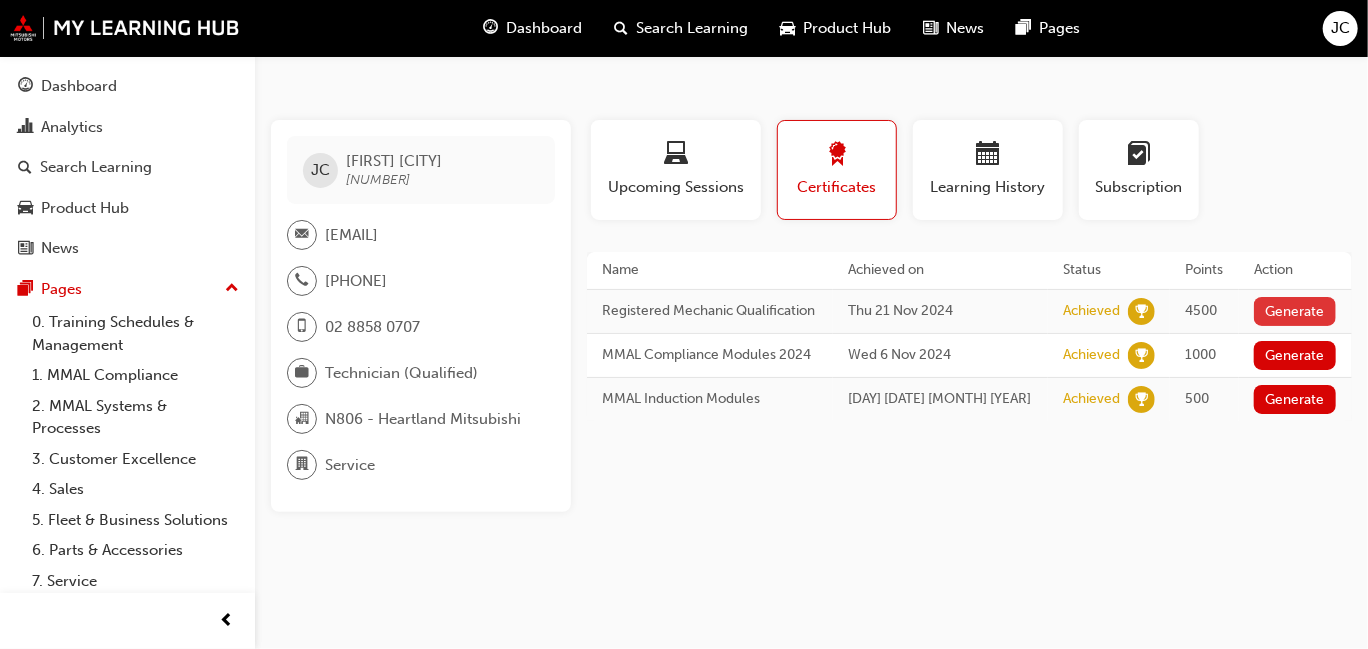 click on "Generate" at bounding box center [1295, 311] 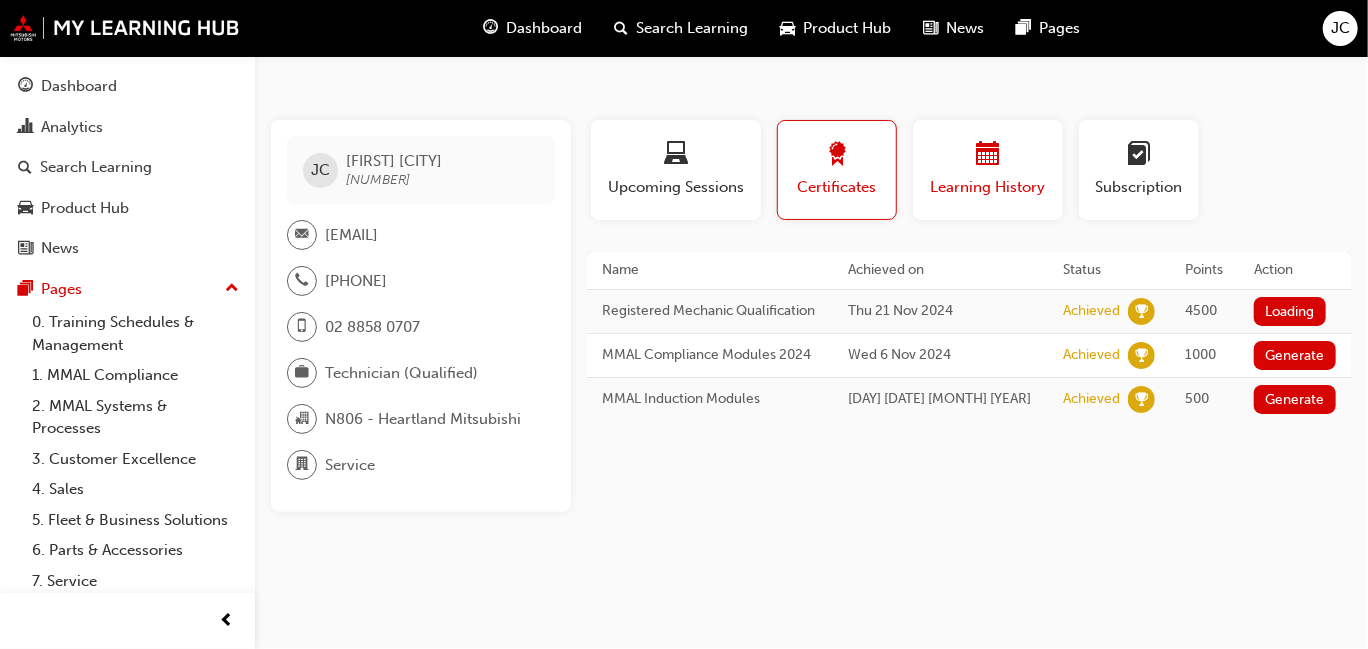 click at bounding box center [988, 157] 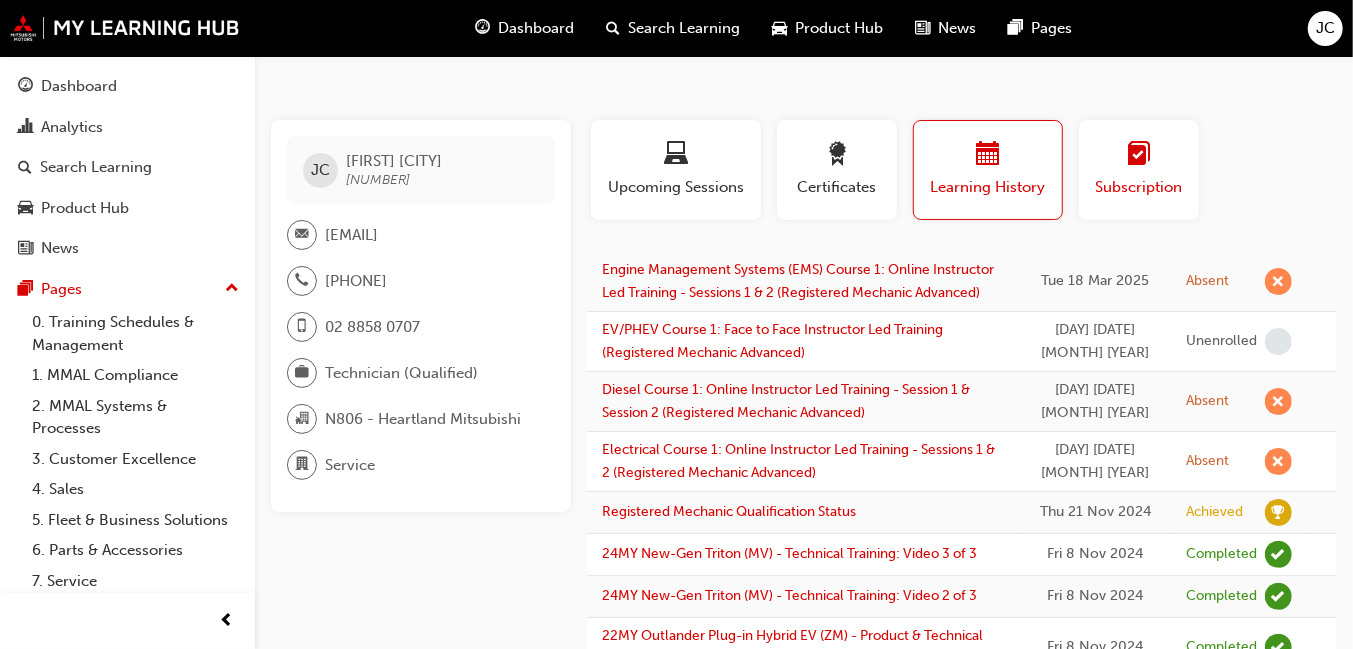 click at bounding box center (1139, 157) 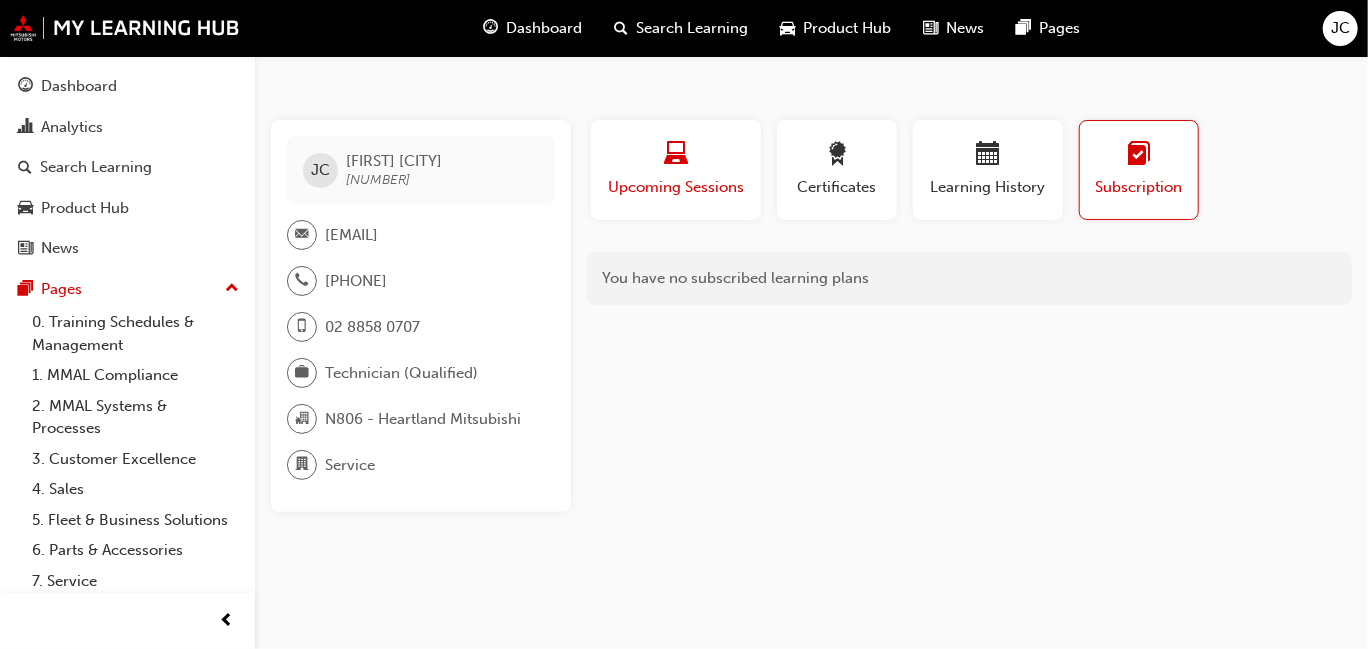 click on "Upcoming Sessions" at bounding box center [676, 170] 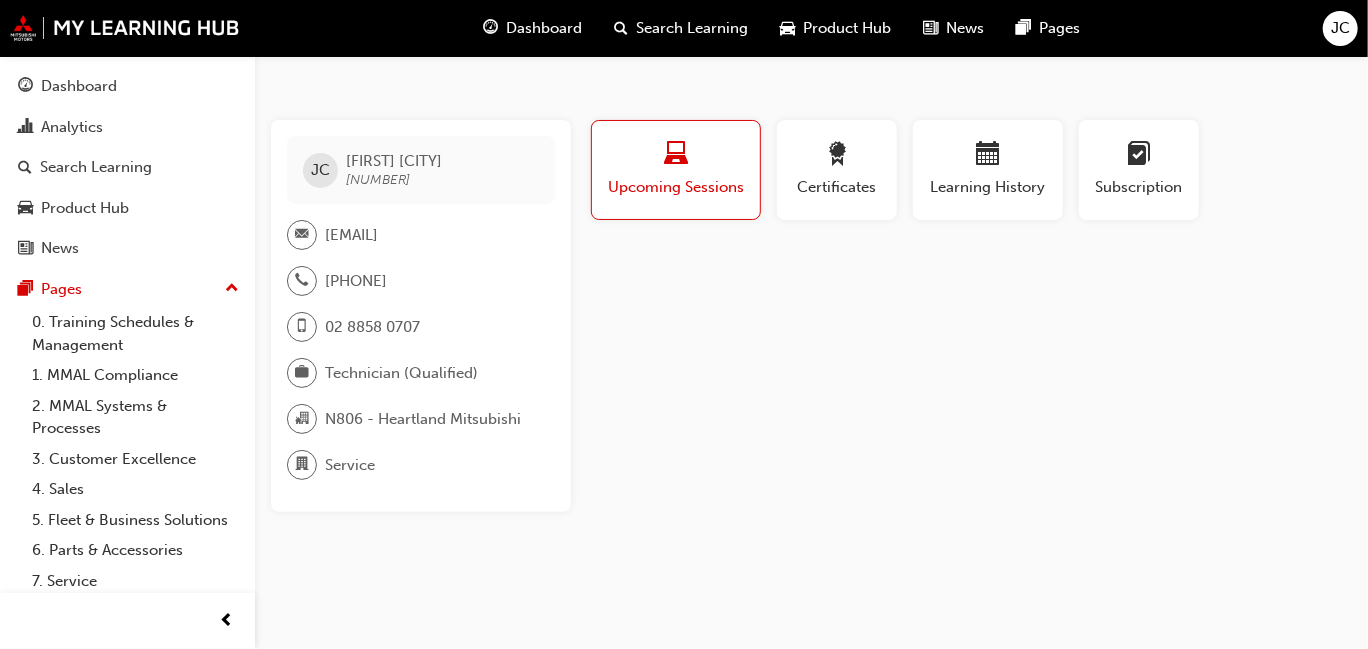 click on "0005839603" at bounding box center [378, 179] 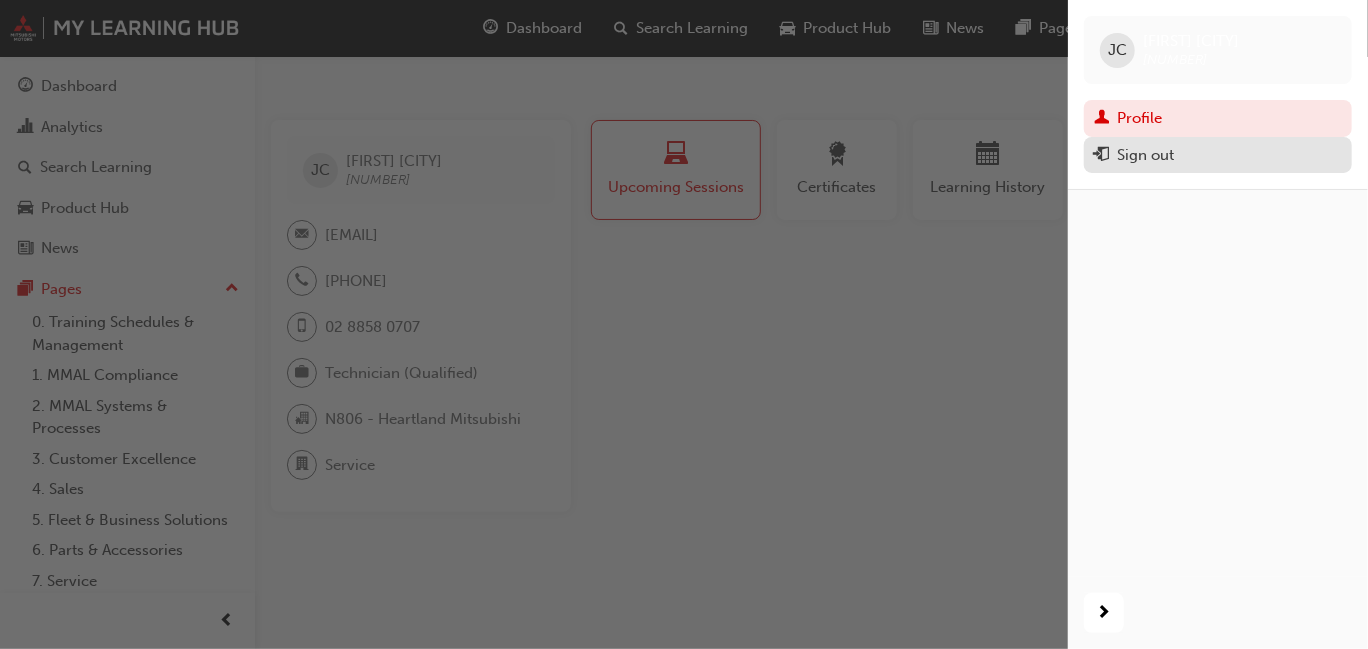 click on "Sign out" at bounding box center (1218, 155) 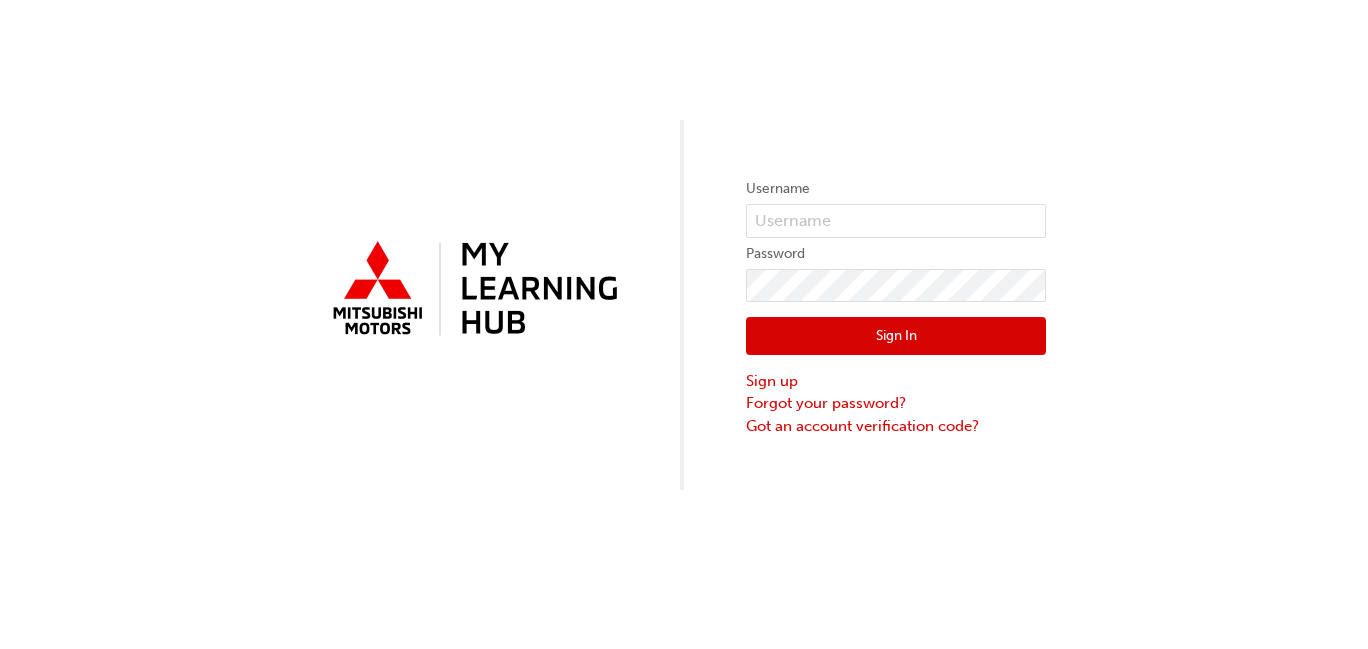 scroll, scrollTop: 0, scrollLeft: 0, axis: both 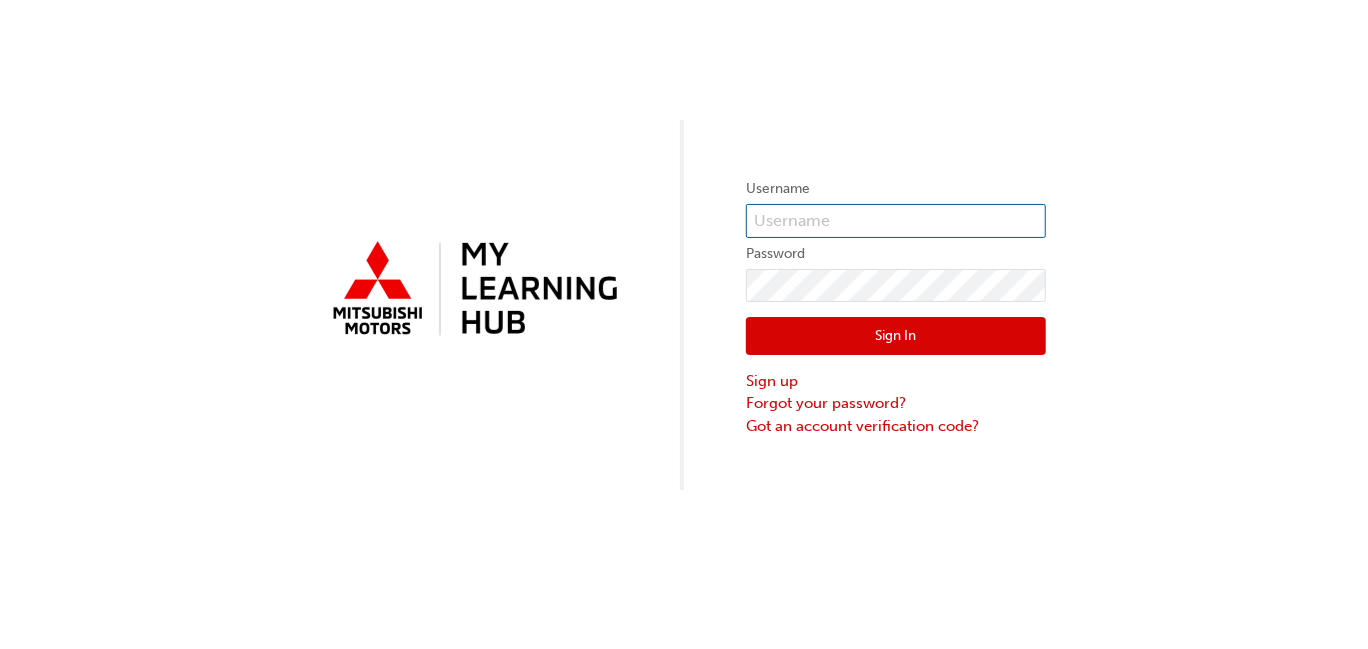 click at bounding box center [896, 221] 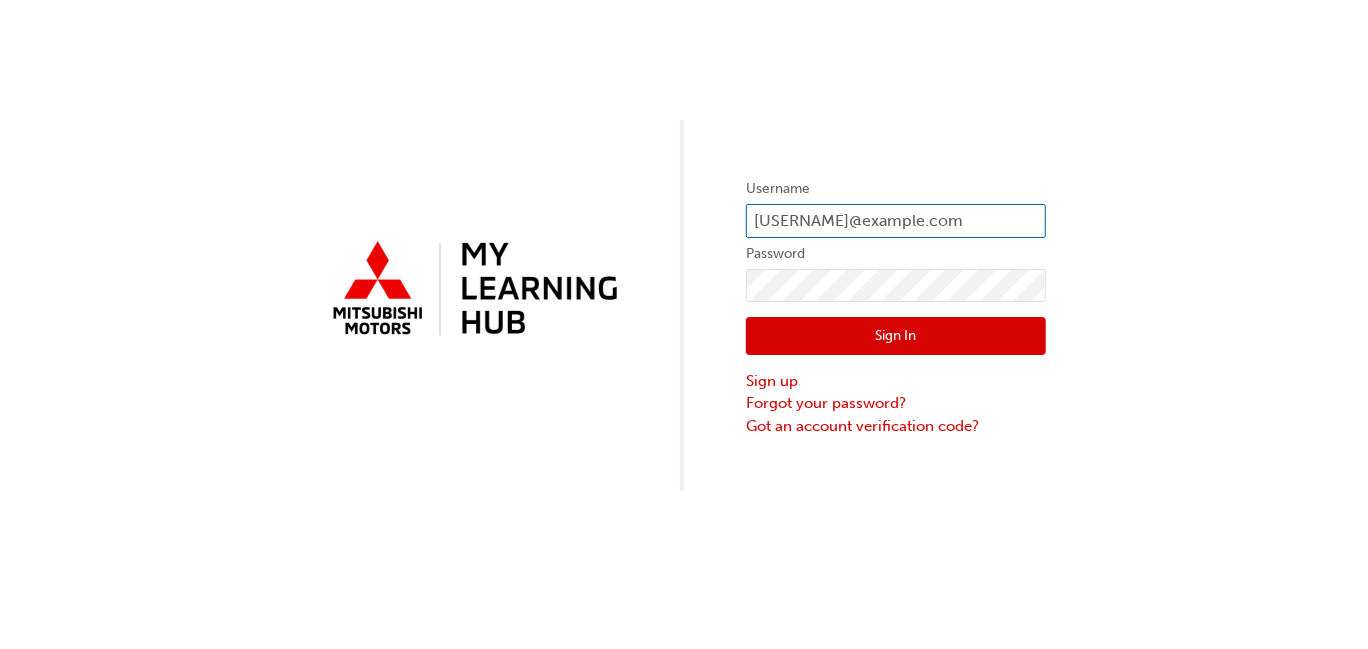 click on "[USERNAME]@example.com" at bounding box center (896, 221) 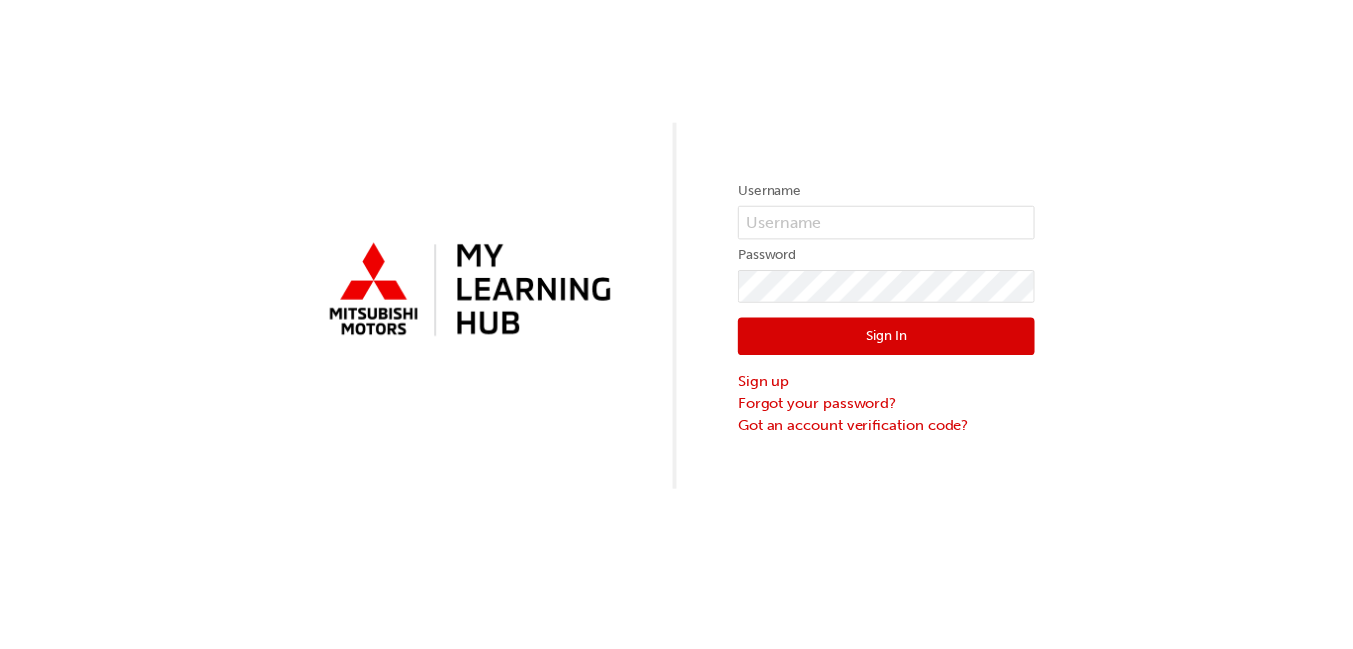 scroll, scrollTop: 0, scrollLeft: 0, axis: both 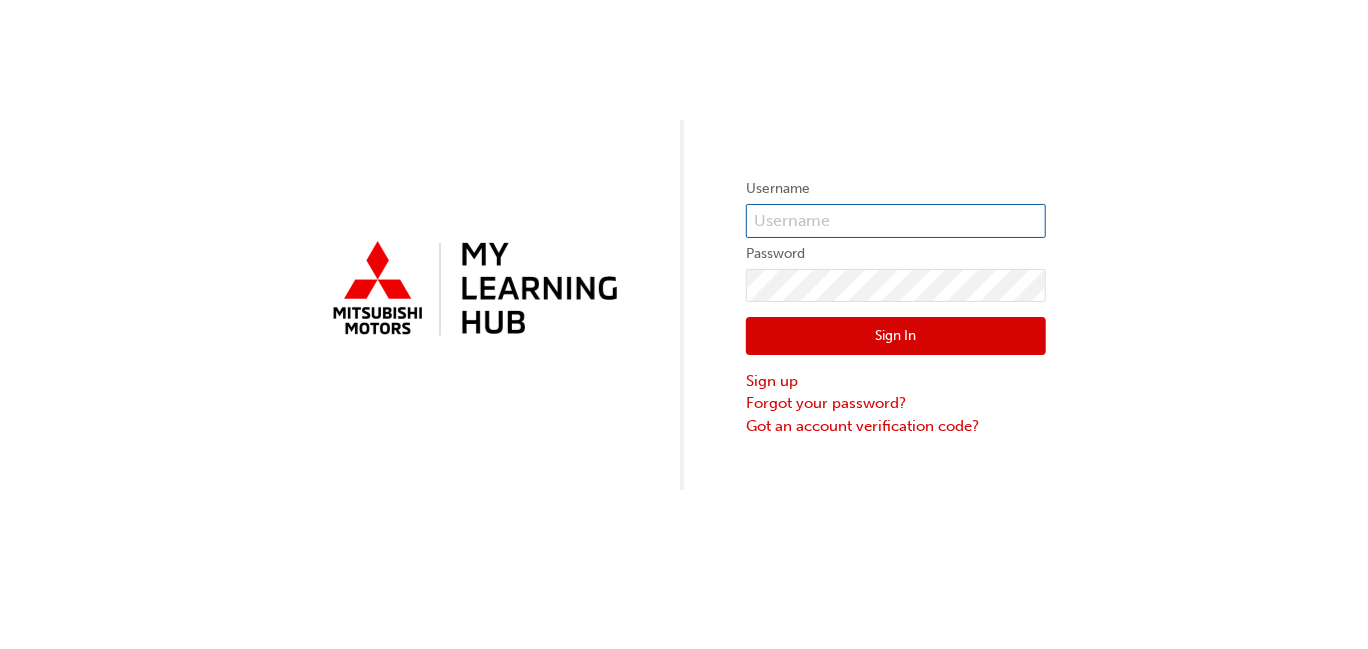 type on "[EMAIL]" 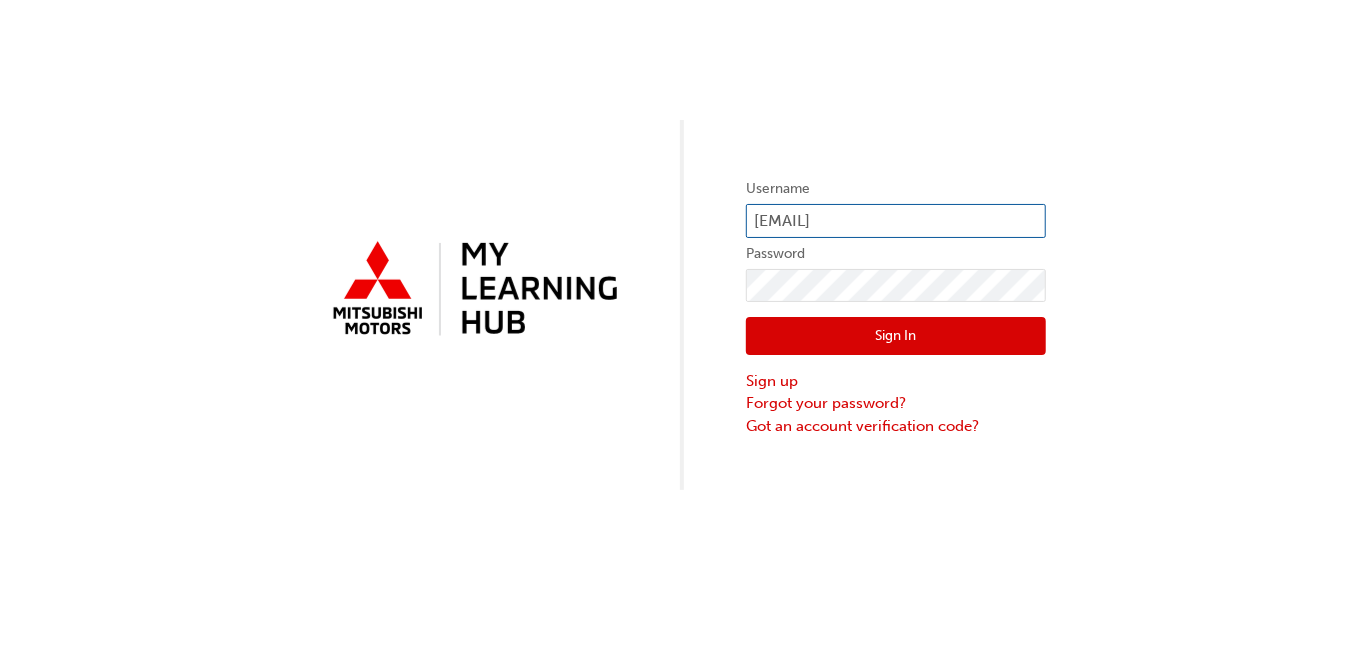 click on "[EMAIL]" at bounding box center (896, 221) 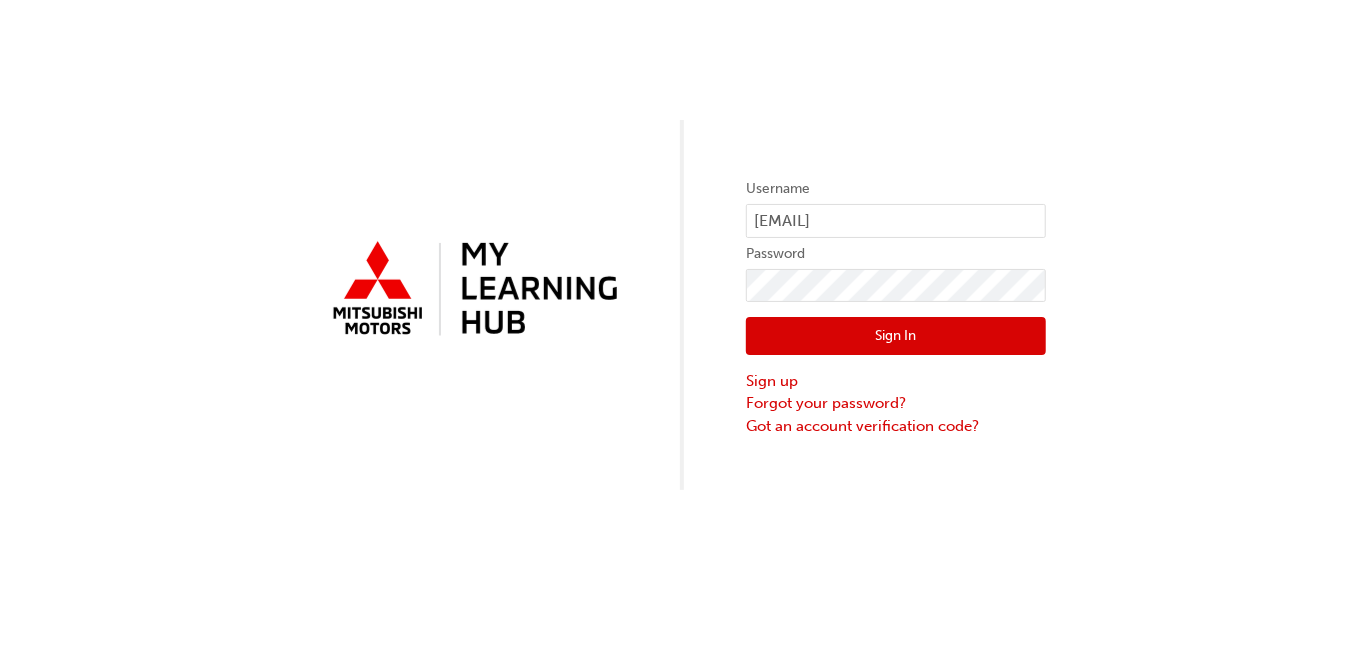 click on "Sign In" at bounding box center (896, 336) 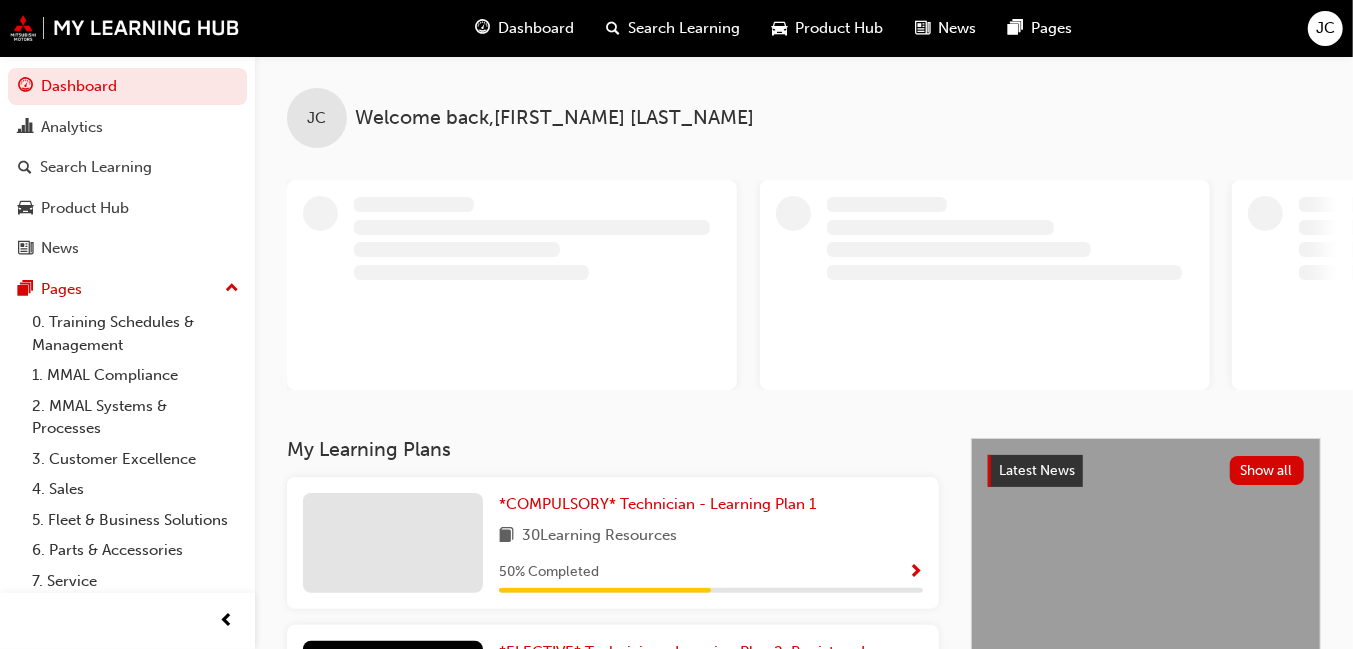 click on "[INITIALS] Welcome back , [FIRST_NAME] [LAST_NAME]" at bounding box center (804, 102) 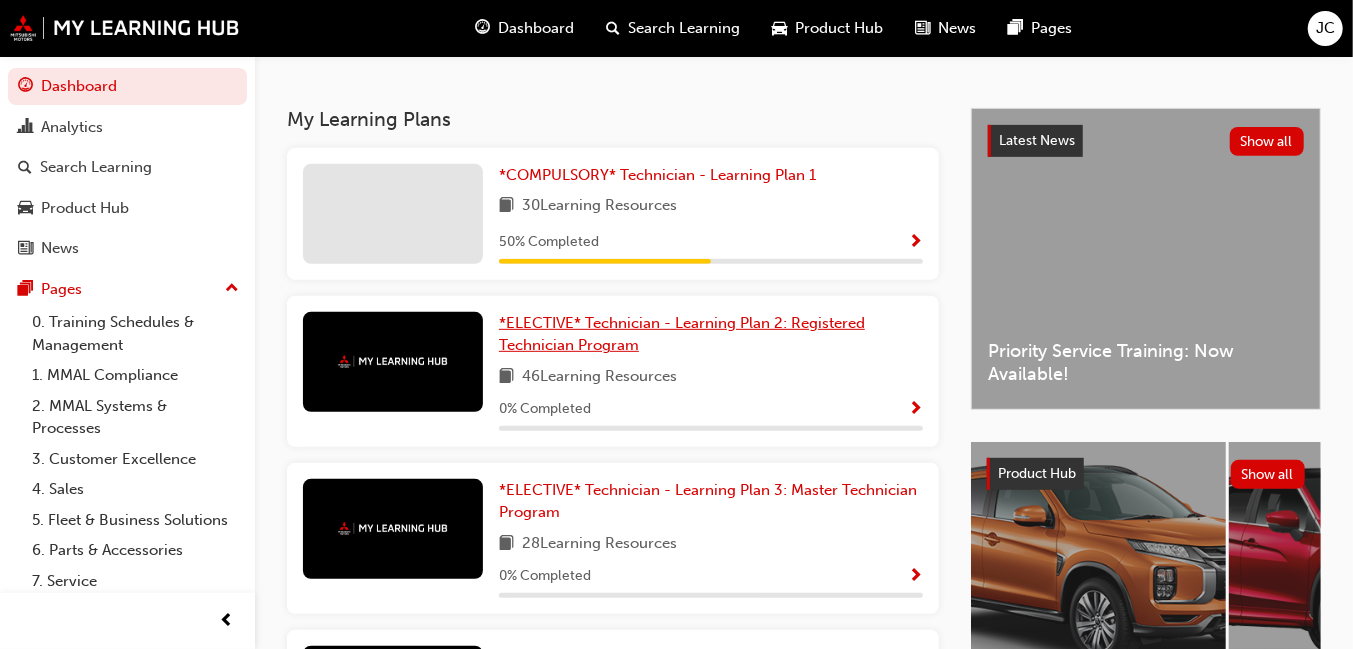 scroll, scrollTop: 399, scrollLeft: 0, axis: vertical 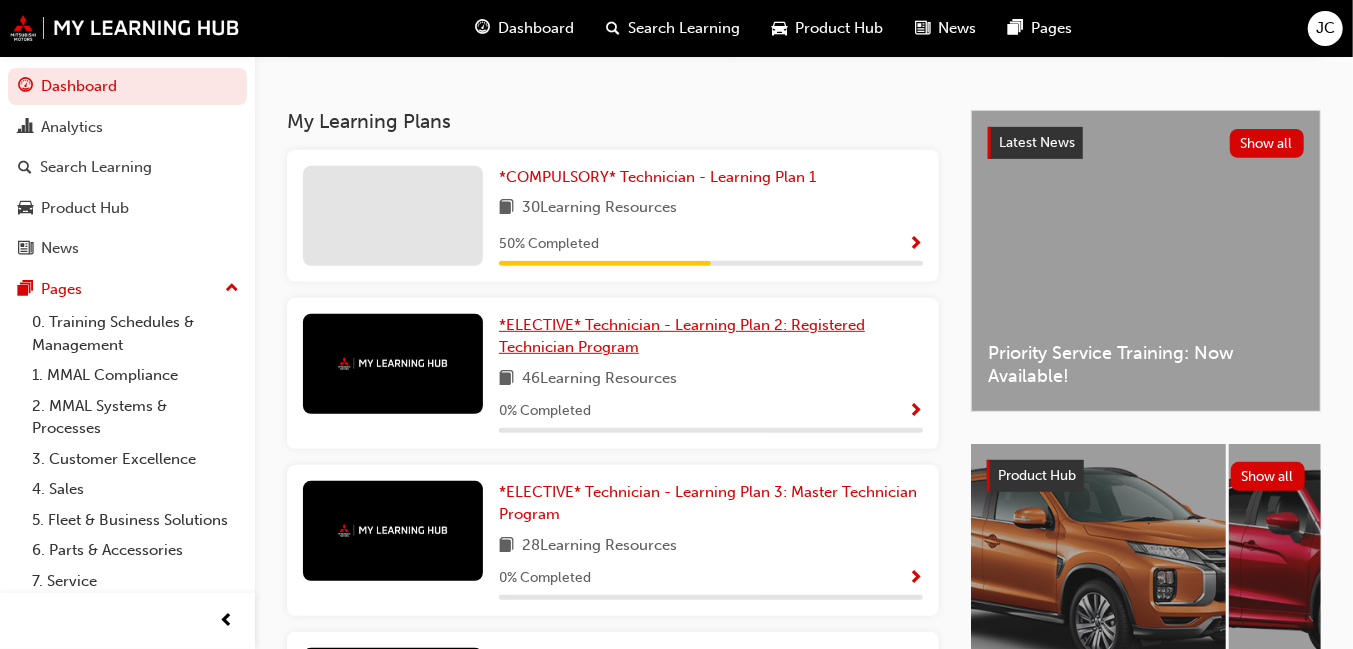 click on "*ELECTIVE* Technician - Learning Plan 2: Registered Technician Program" at bounding box center (682, 336) 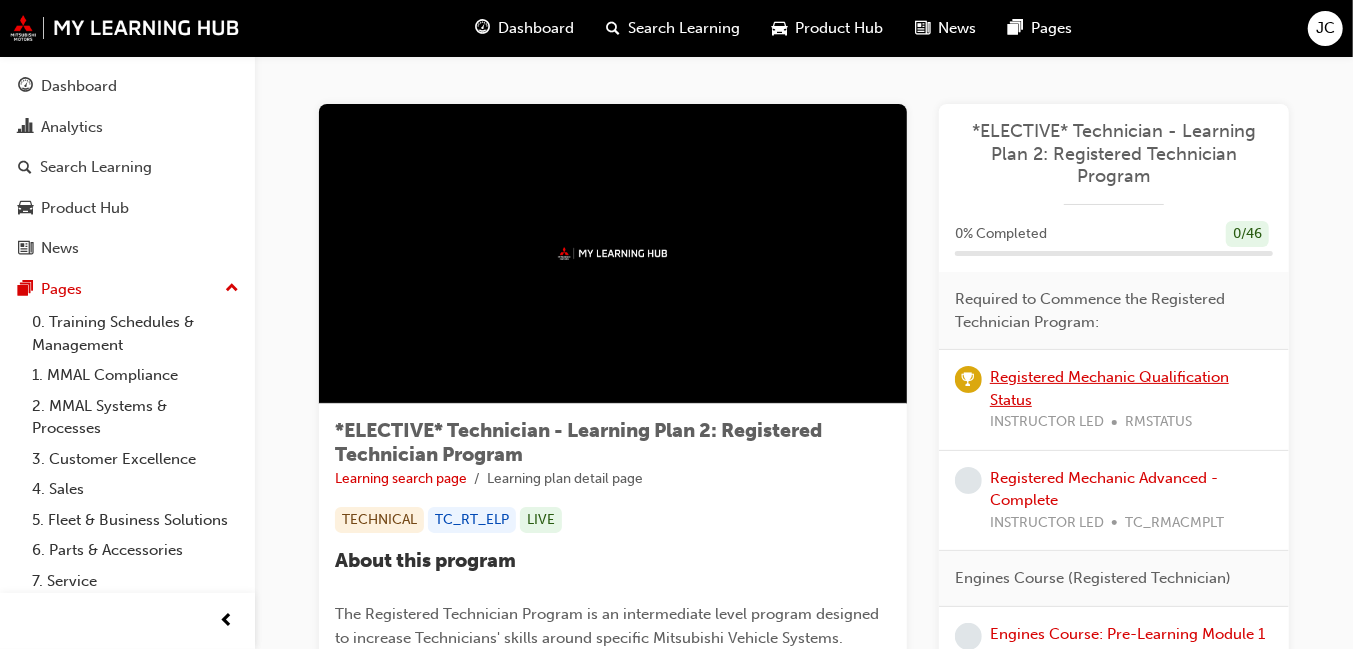 scroll, scrollTop: 100, scrollLeft: 0, axis: vertical 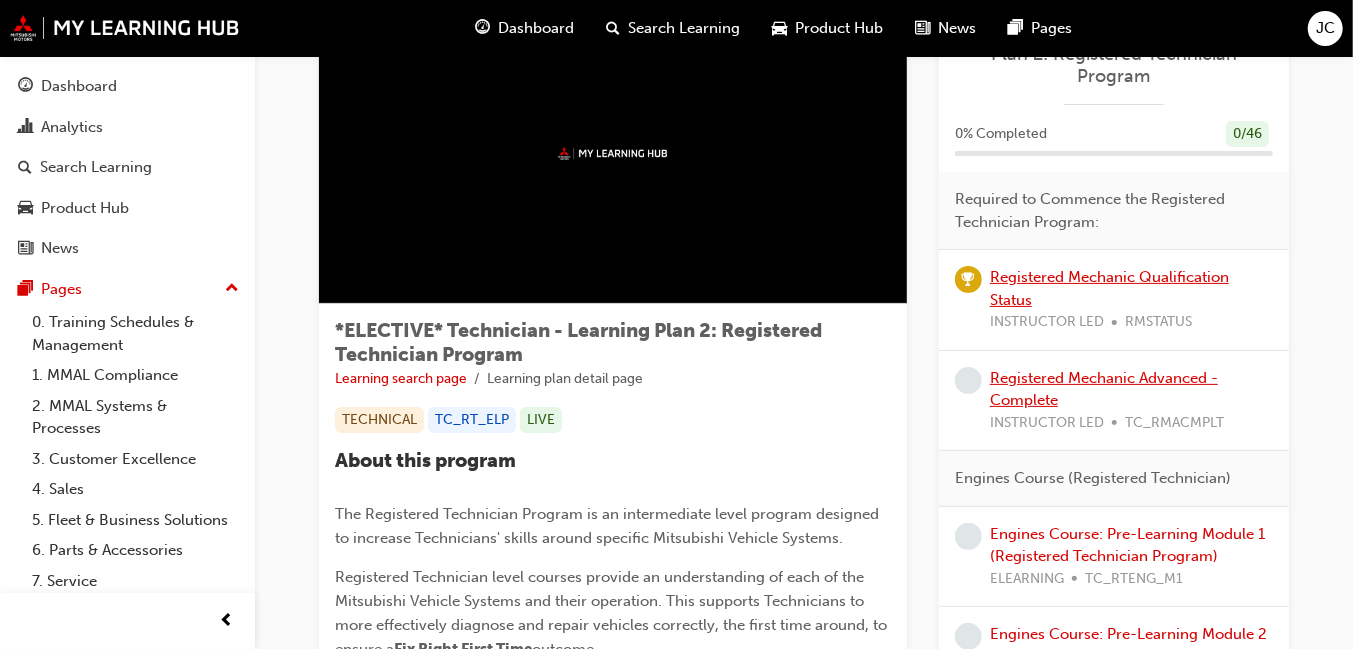 click on "Registered Mechanic Advanced - Complete" at bounding box center [1104, 389] 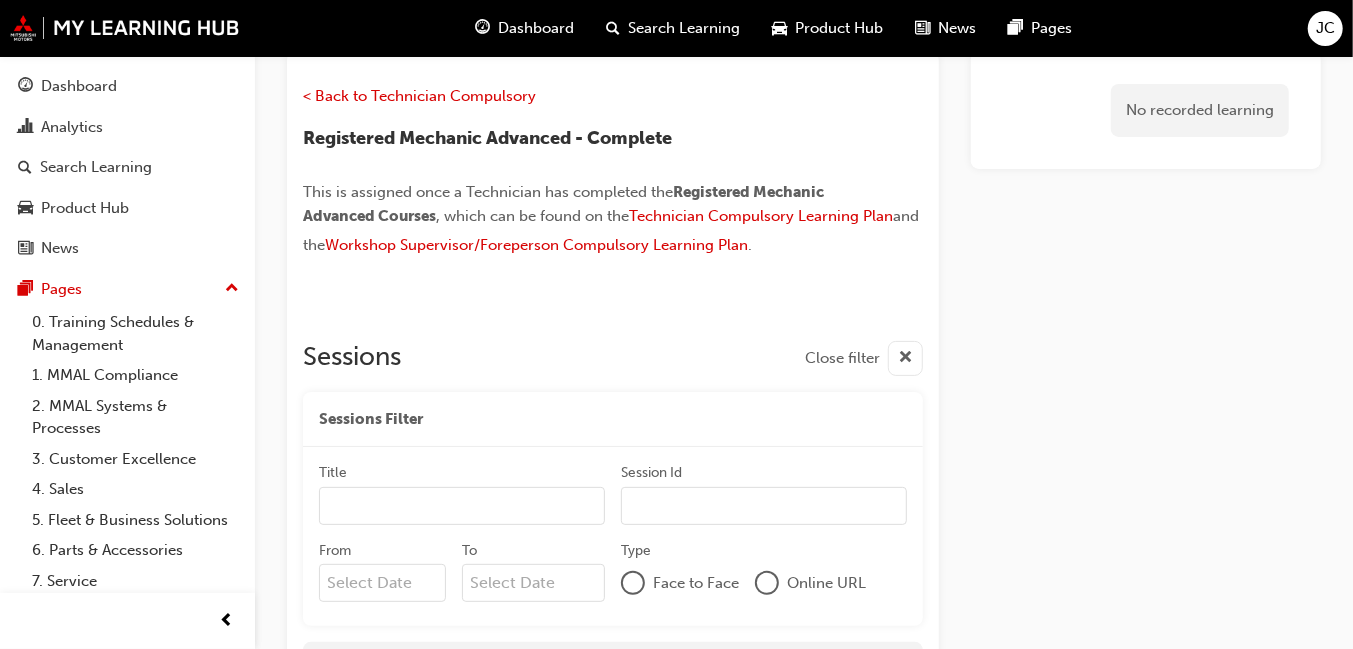 scroll, scrollTop: 0, scrollLeft: 0, axis: both 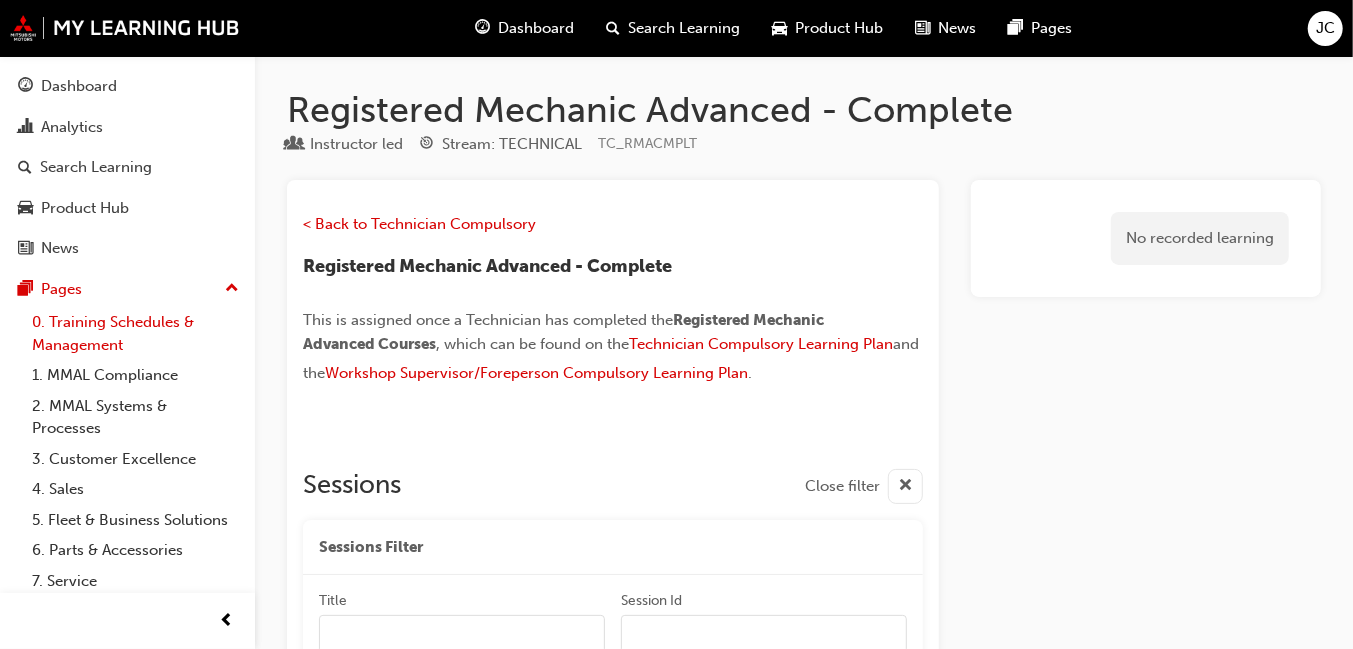 click on "0. Training Schedules & Management" at bounding box center [135, 333] 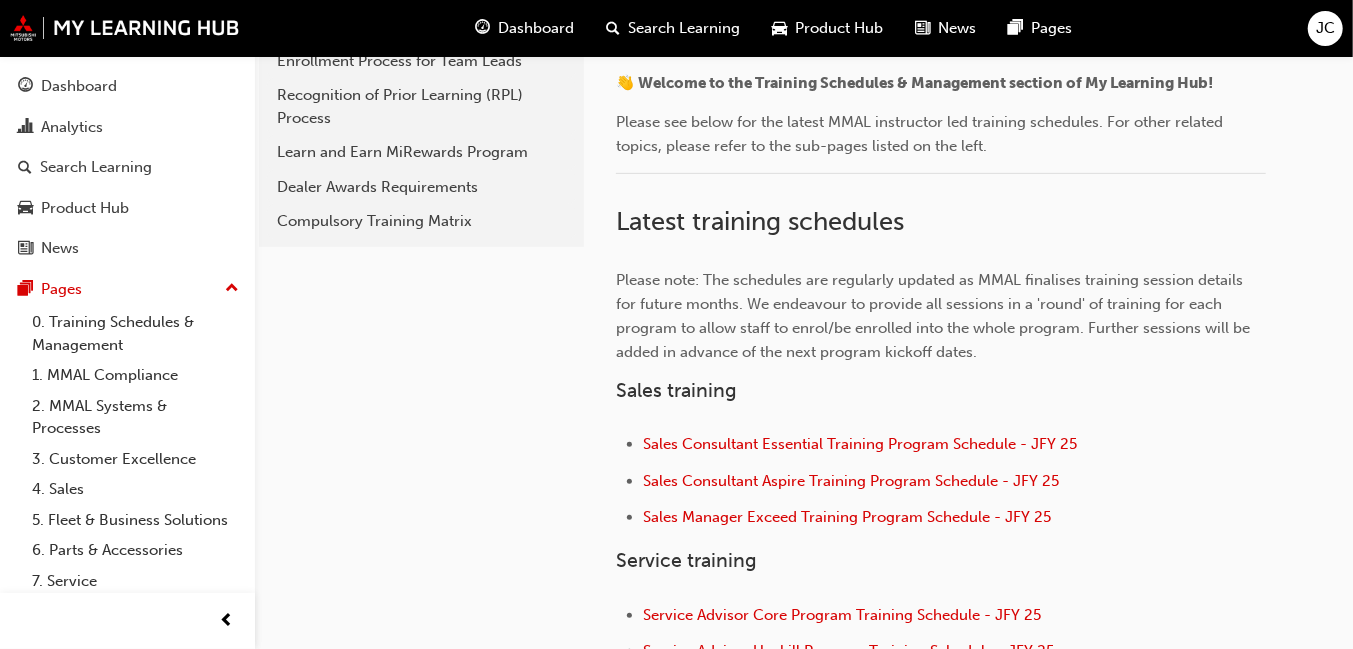 scroll, scrollTop: 600, scrollLeft: 0, axis: vertical 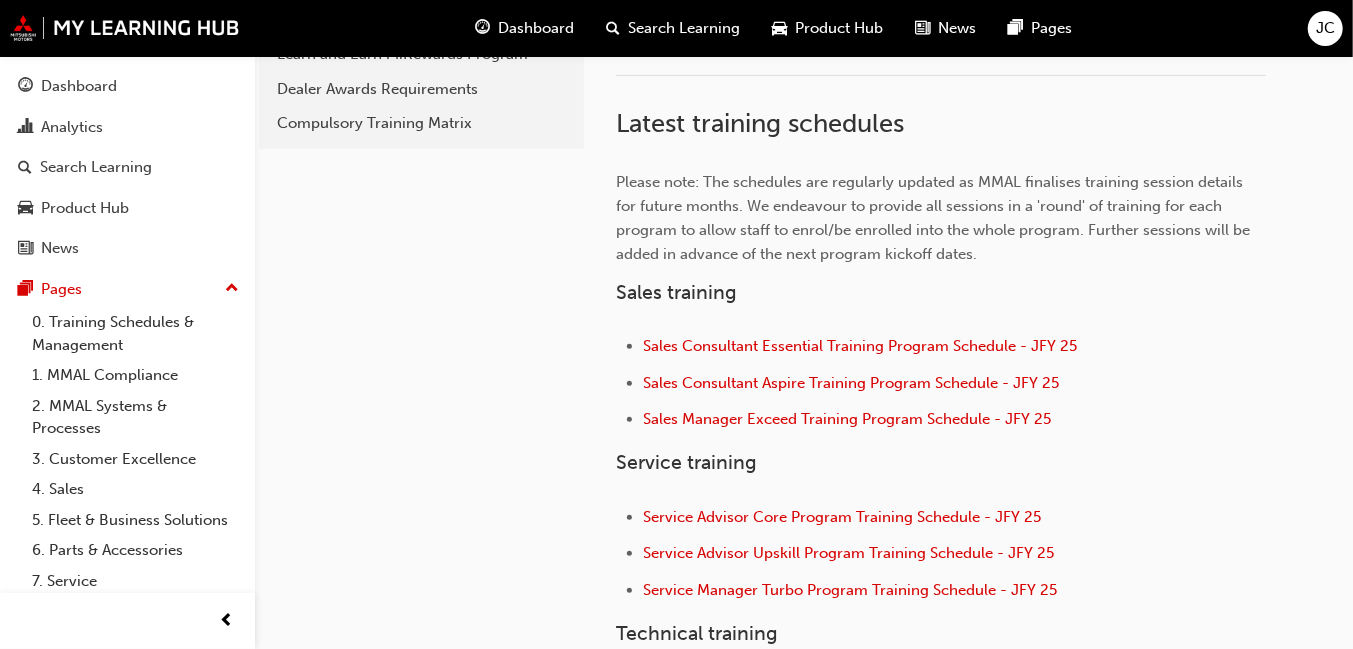 click on "Dashboard" at bounding box center (537, 28) 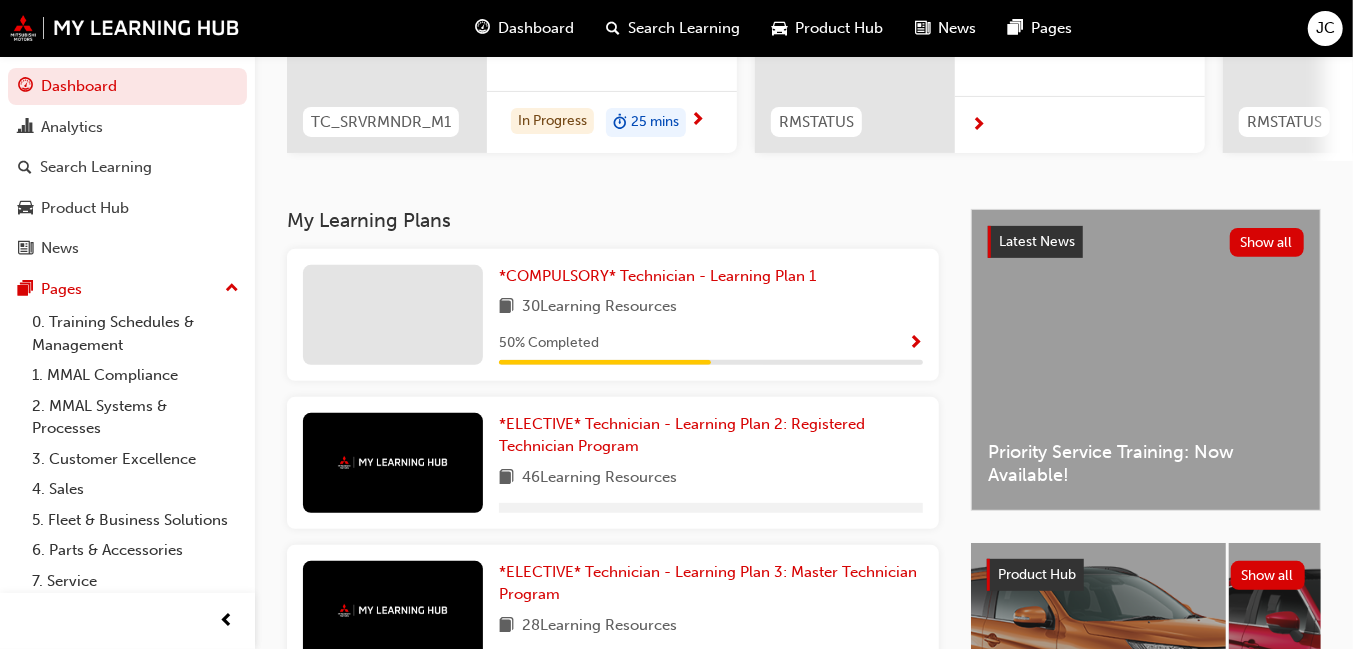 scroll, scrollTop: 0, scrollLeft: 0, axis: both 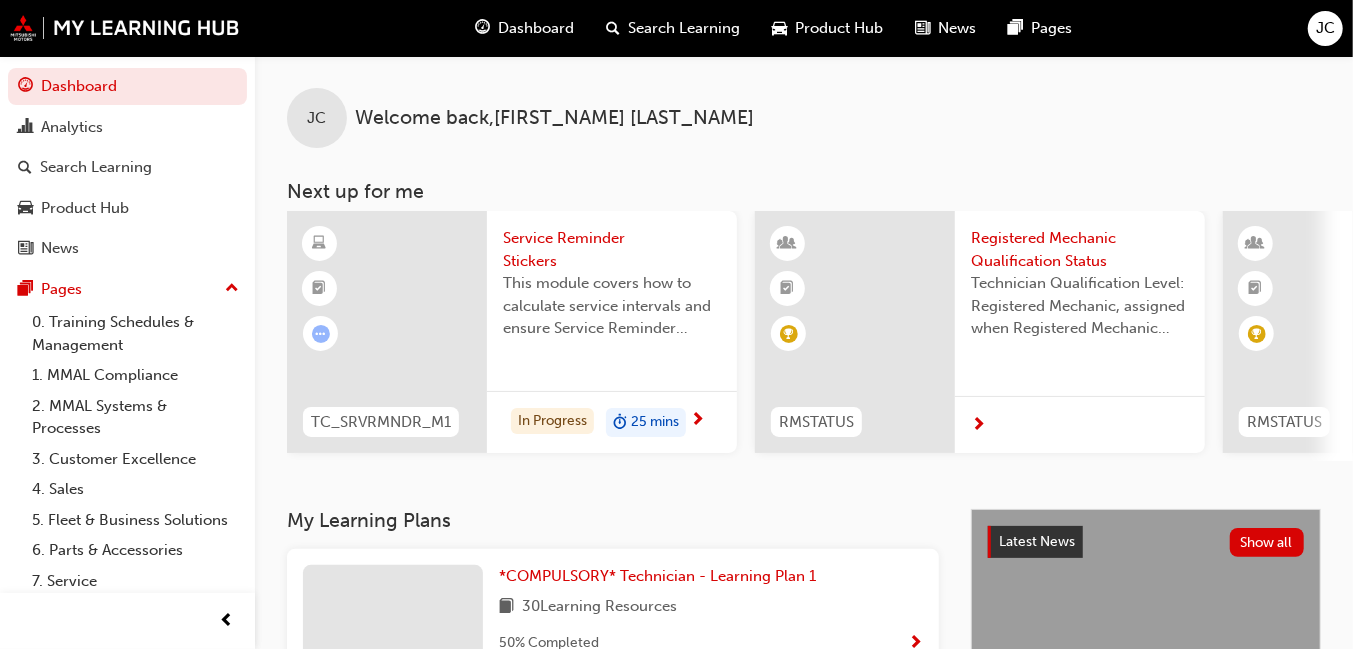 click at bounding box center (697, 421) 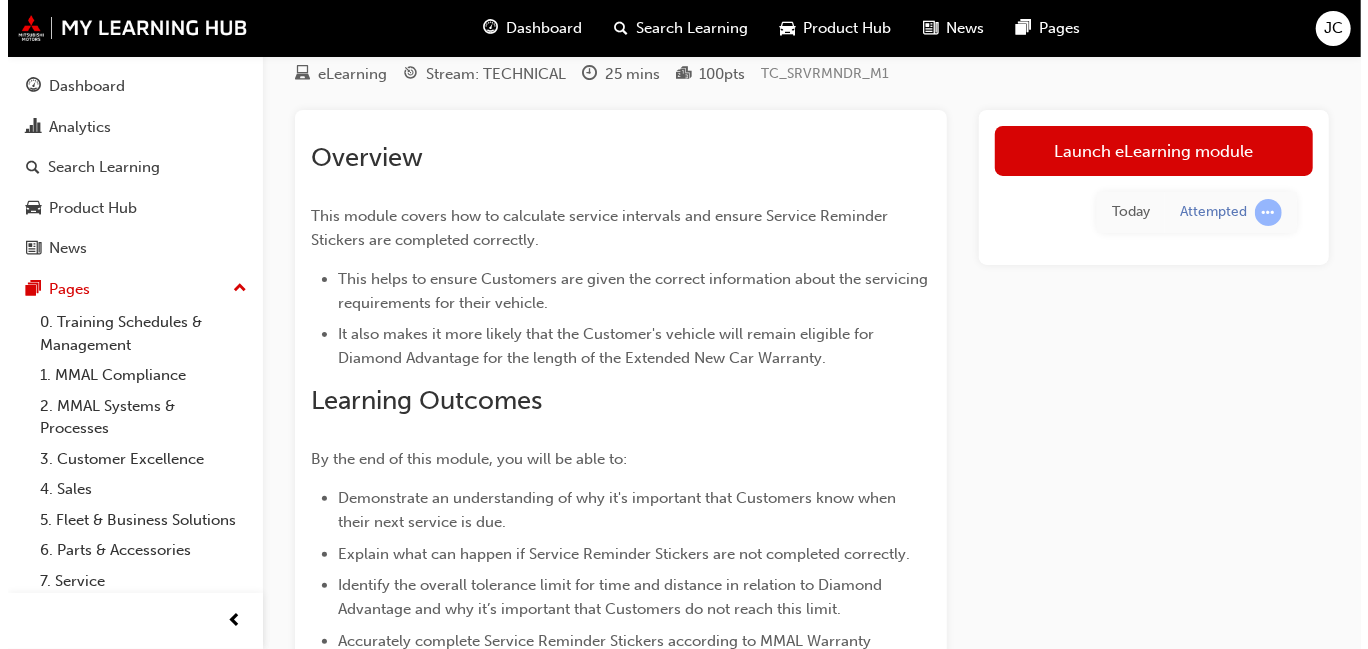 scroll, scrollTop: 0, scrollLeft: 0, axis: both 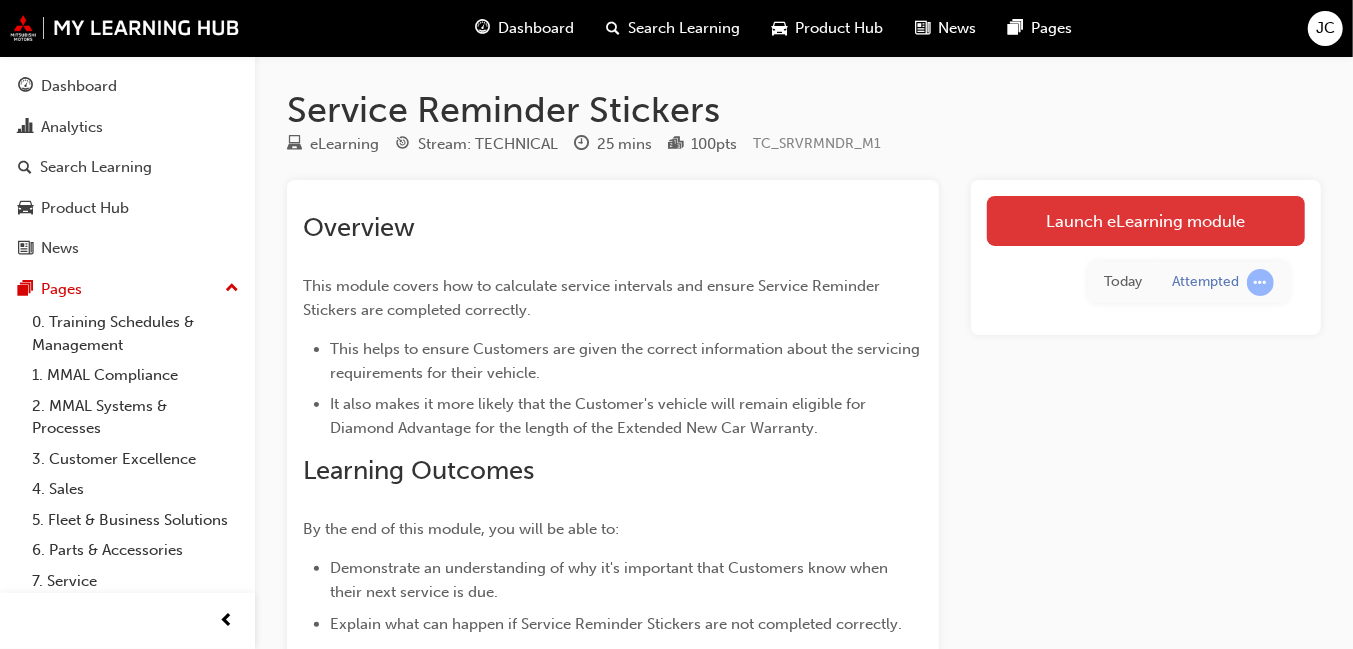 click on "Launch eLearning module" at bounding box center [1146, 221] 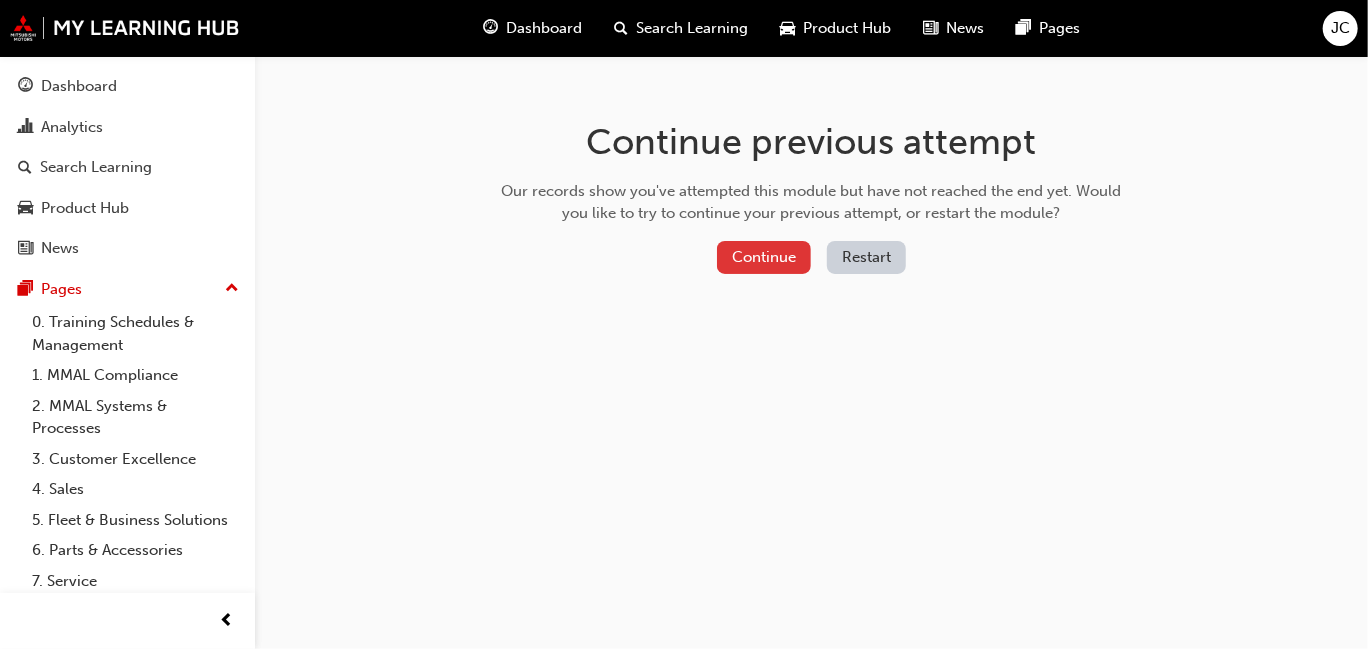 click on "Continue" at bounding box center [764, 257] 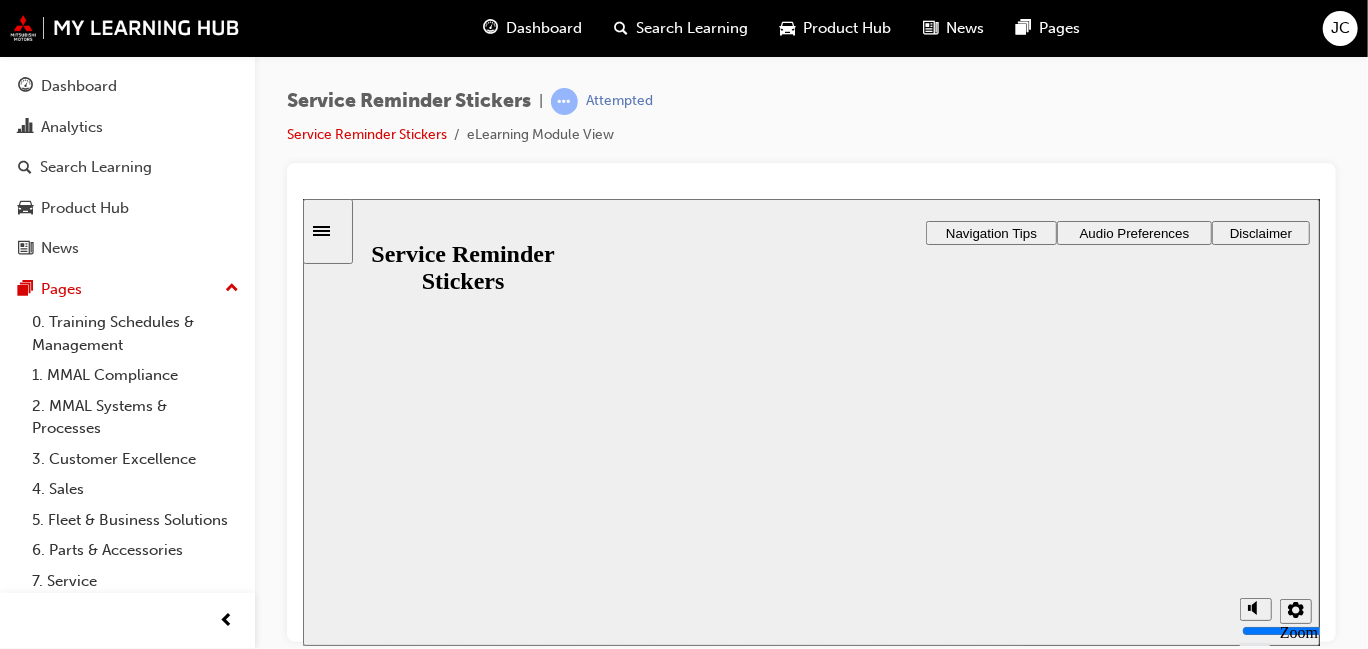scroll, scrollTop: 0, scrollLeft: 0, axis: both 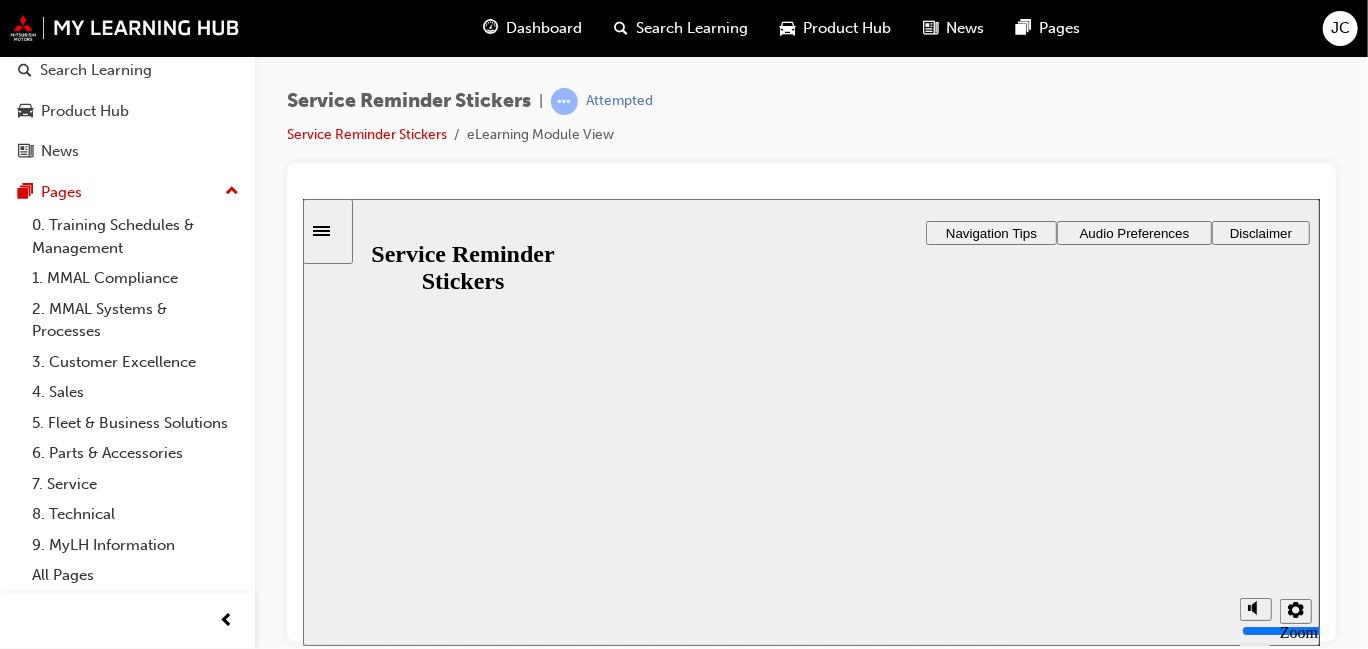click on "Resume" at bounding box center (340, 1148) 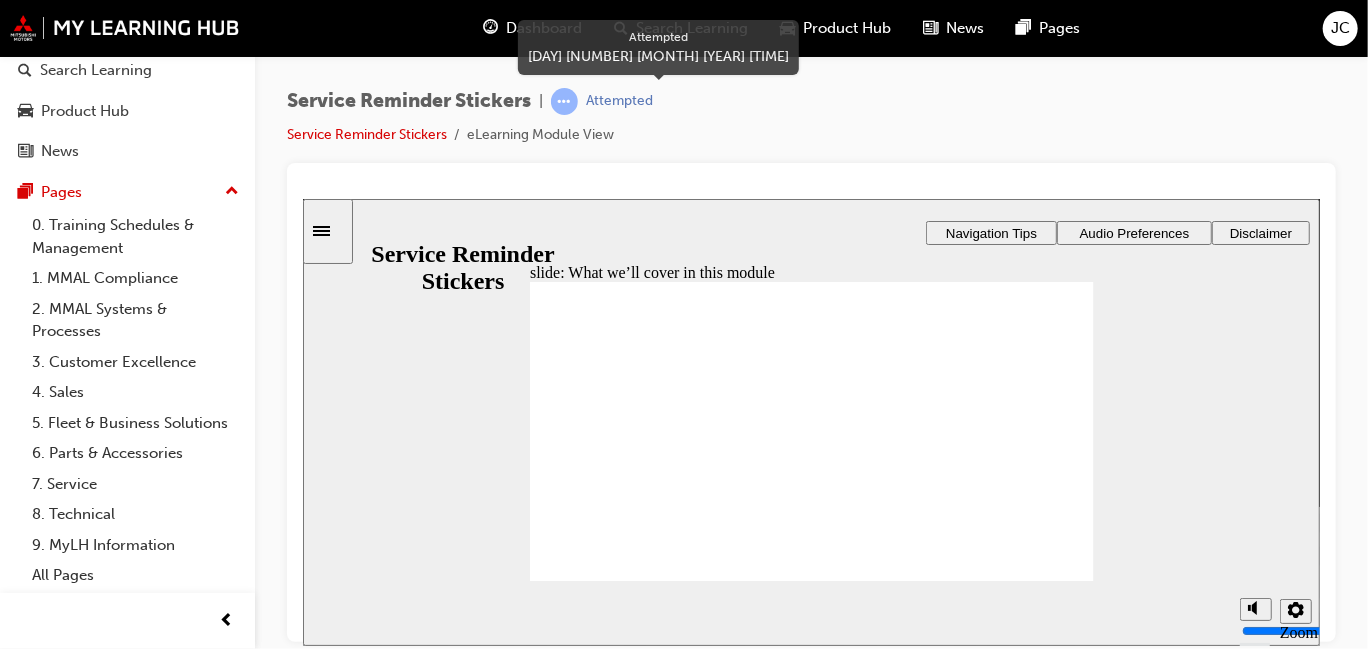 click at bounding box center [564, 101] 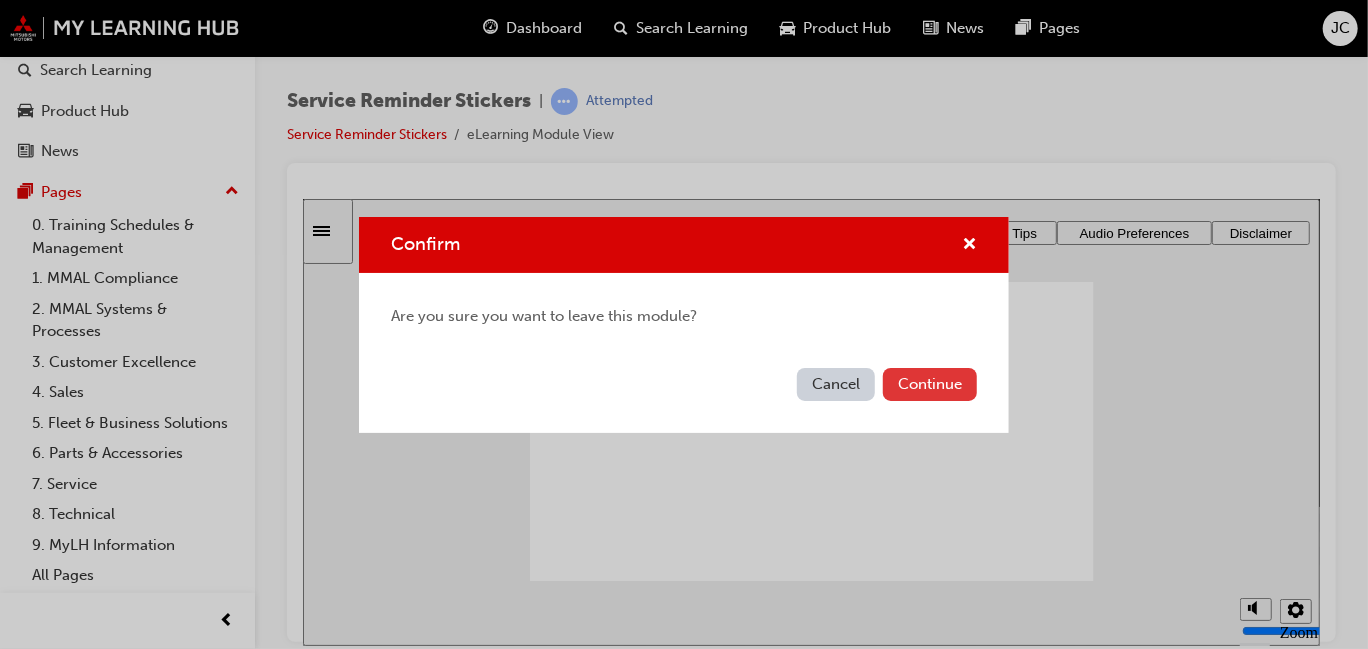 click on "Continue" at bounding box center (930, 384) 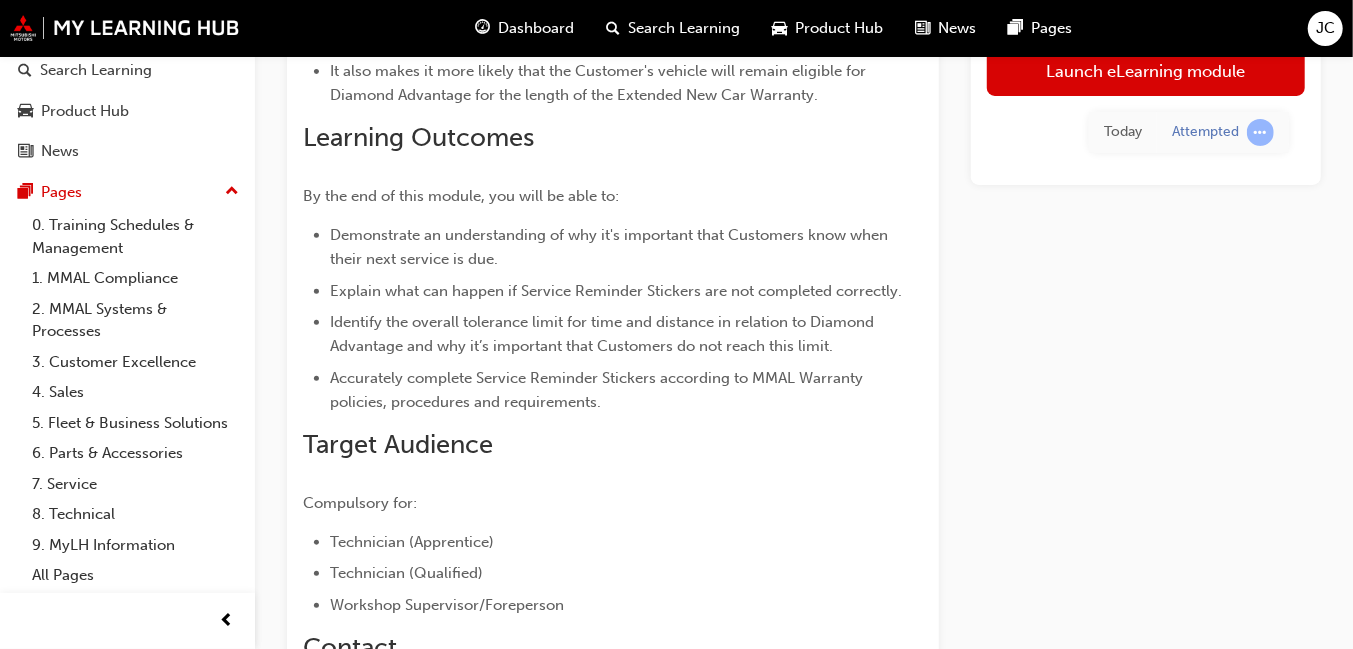 scroll, scrollTop: 100, scrollLeft: 0, axis: vertical 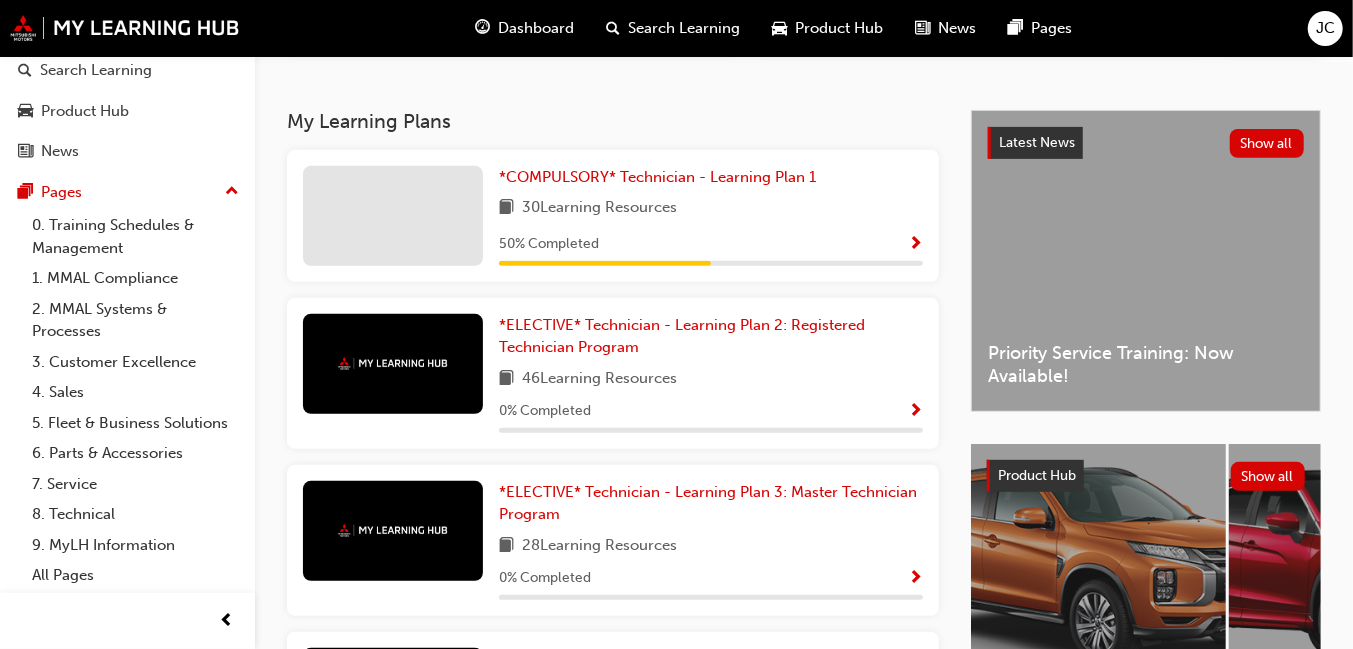 click on "Latest News Show all Priority Service Training: Now Available!" at bounding box center (1146, 261) 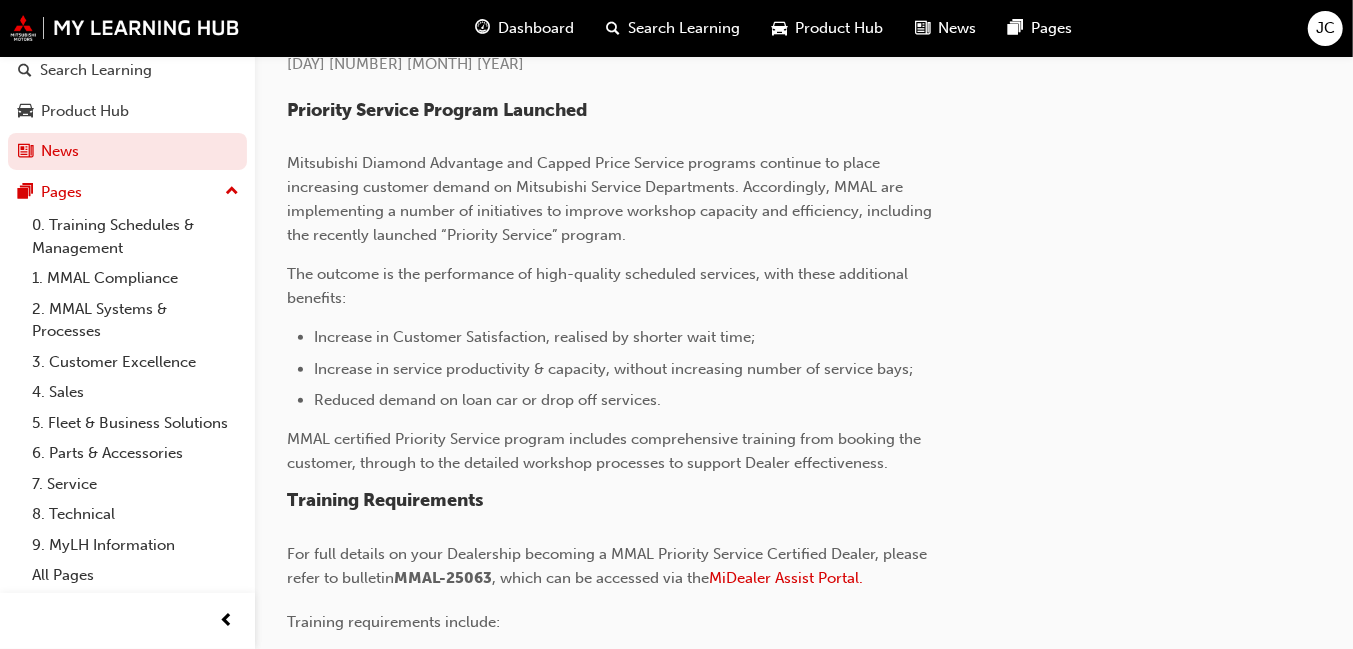 scroll, scrollTop: 760, scrollLeft: 0, axis: vertical 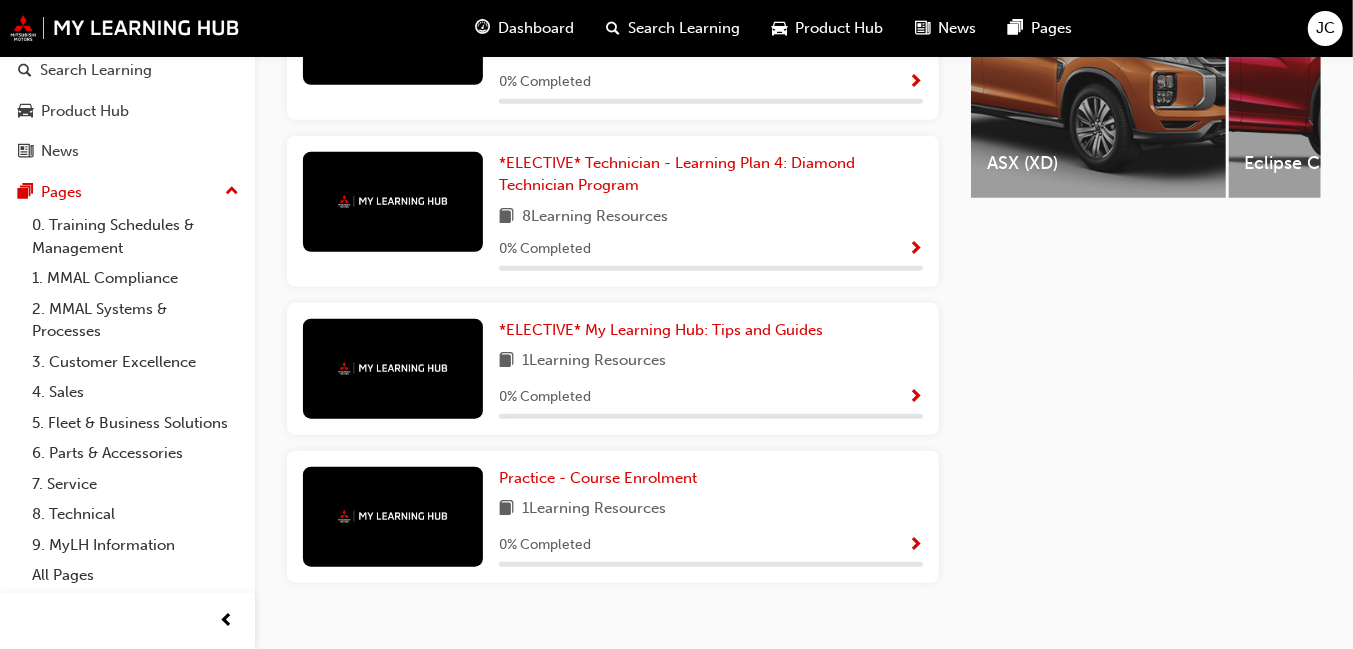 click on "Product Hub" at bounding box center [840, 28] 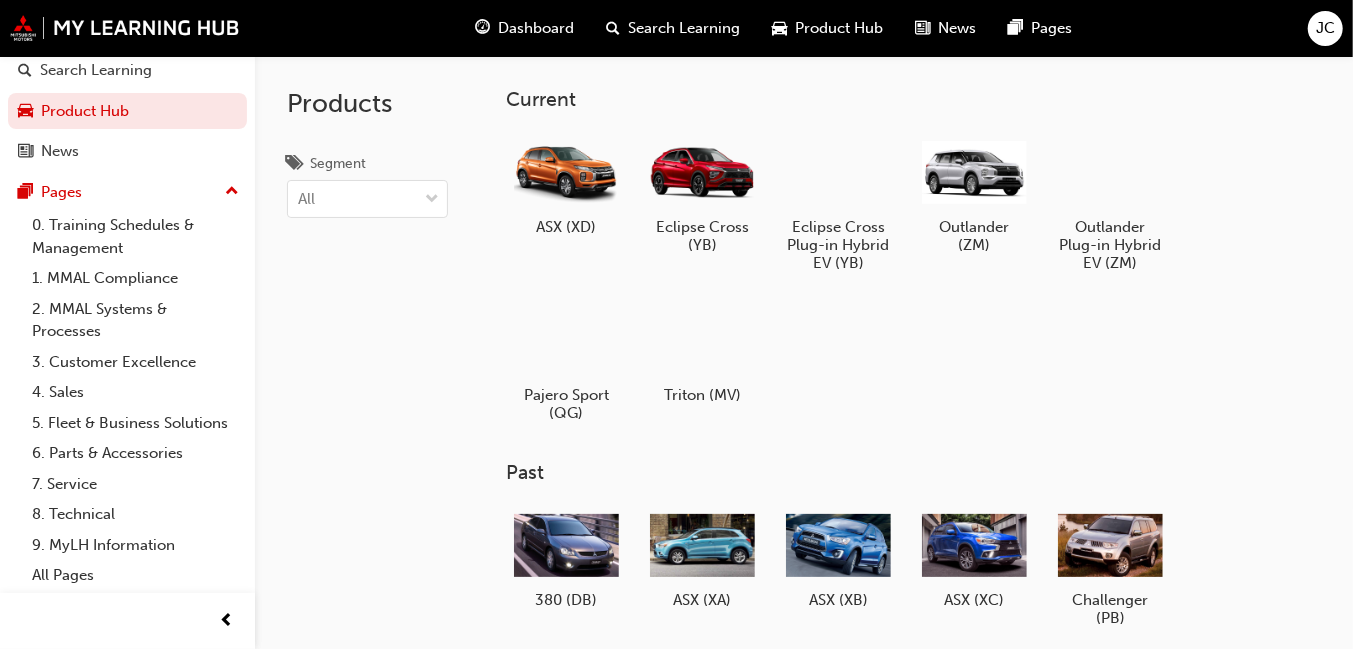 click at bounding box center [923, 28] 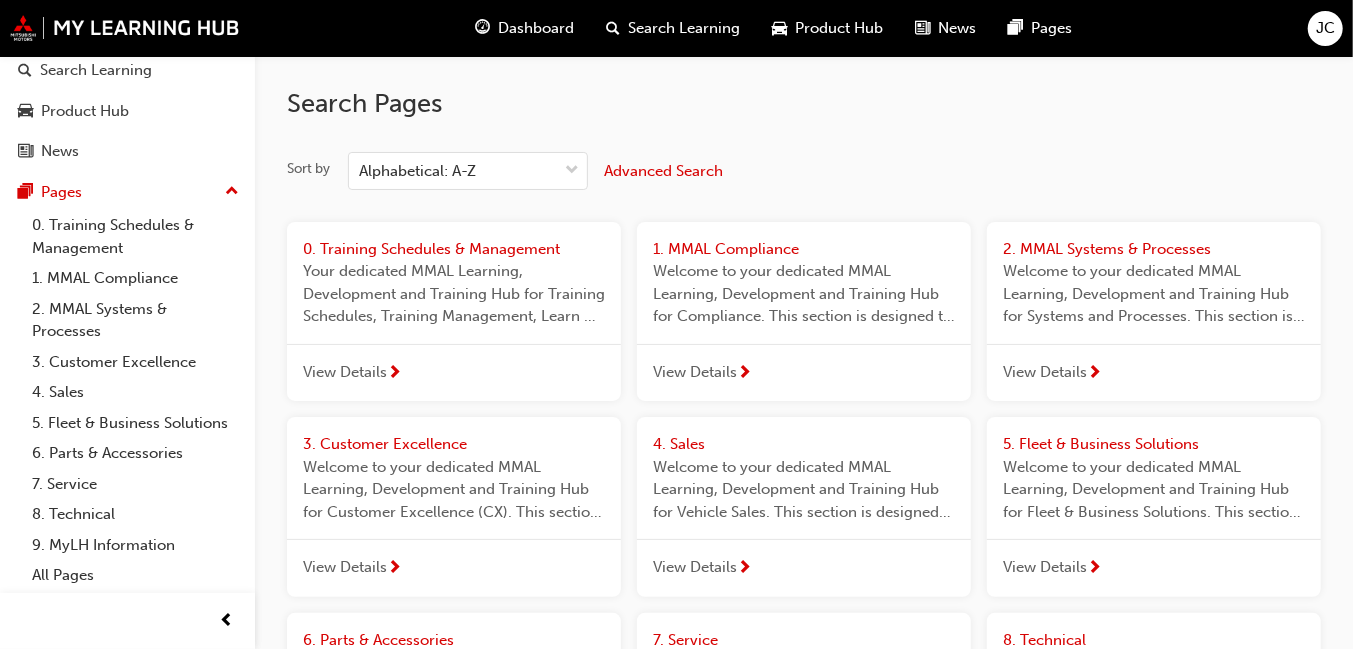 click on "Search Learning" at bounding box center [685, 28] 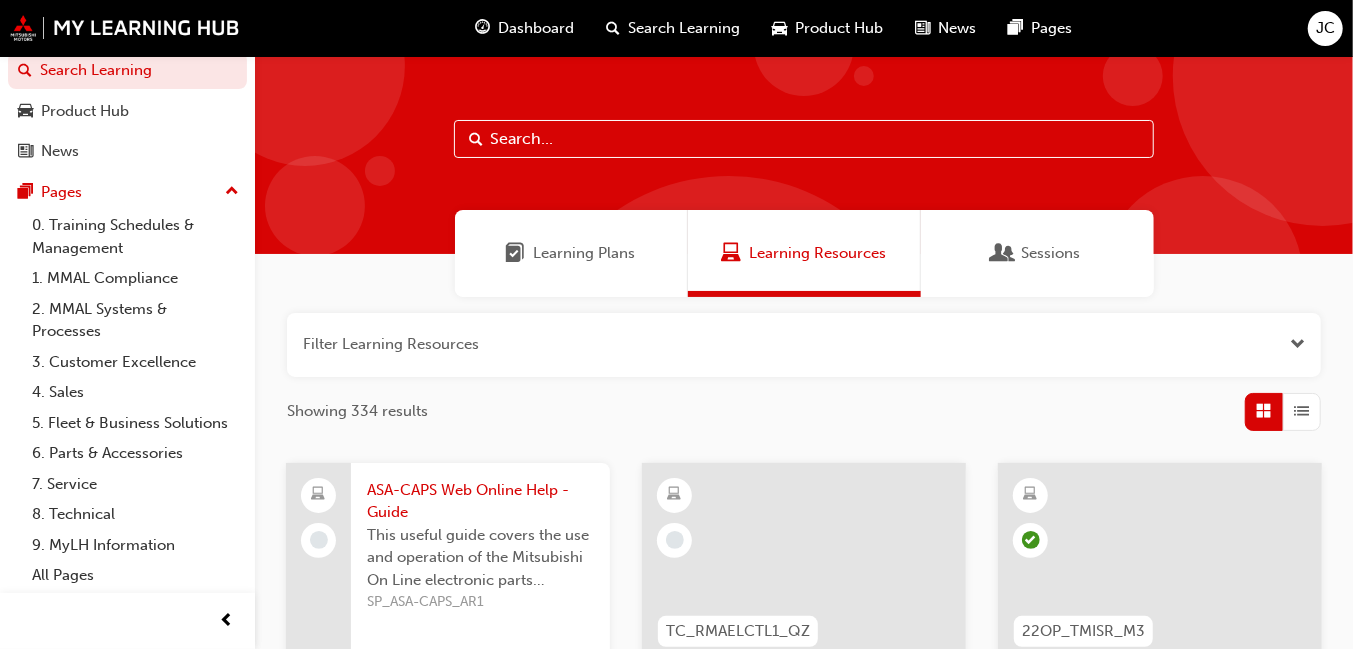 click at bounding box center (1004, 253) 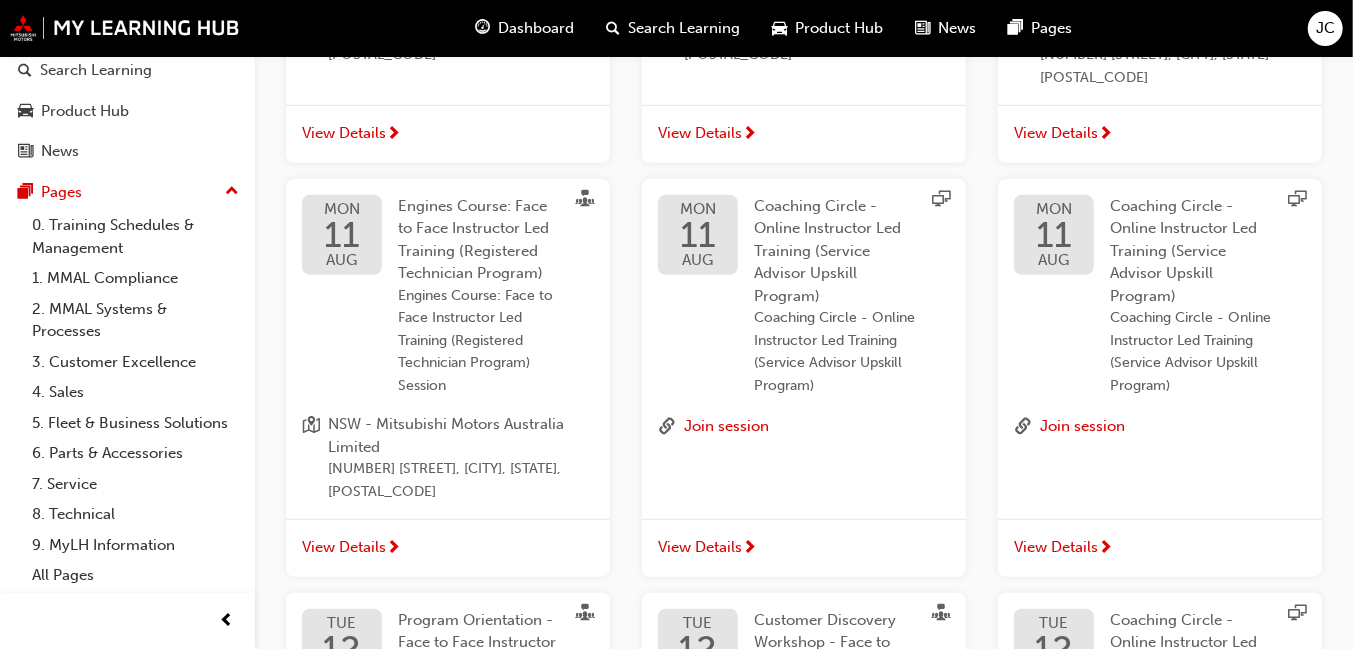 scroll, scrollTop: 699, scrollLeft: 0, axis: vertical 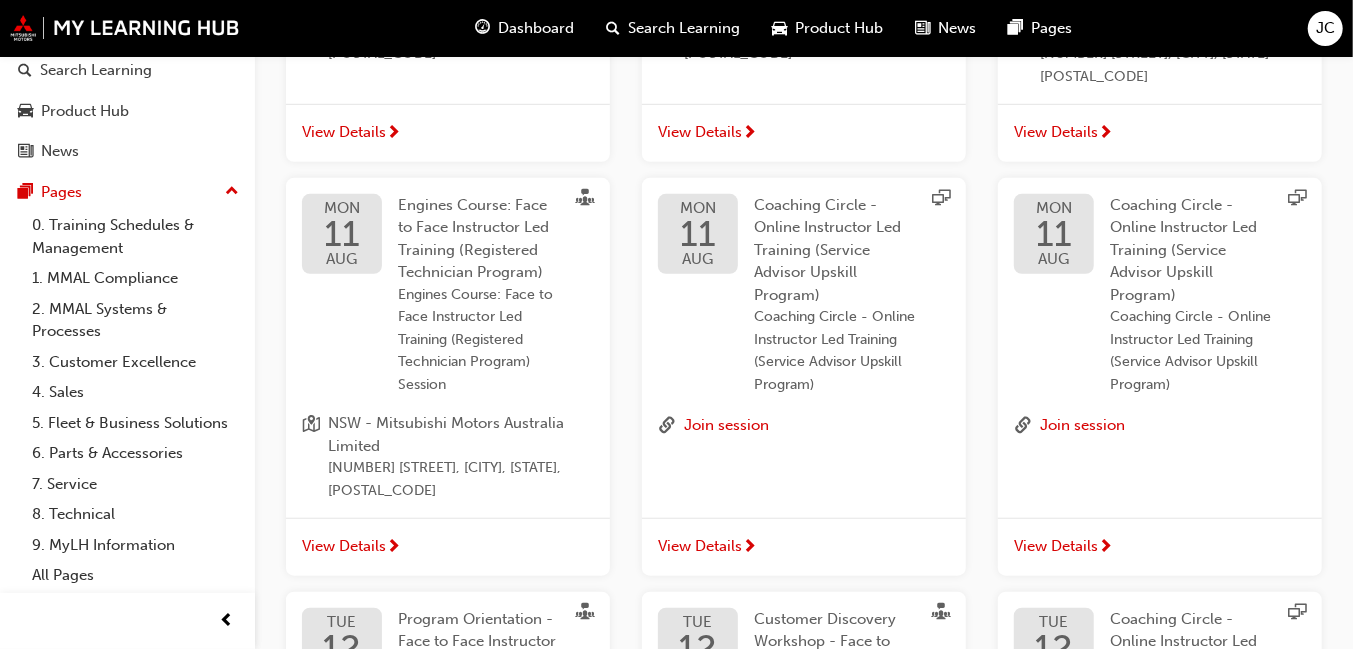 click on "View Details" at bounding box center (344, 546) 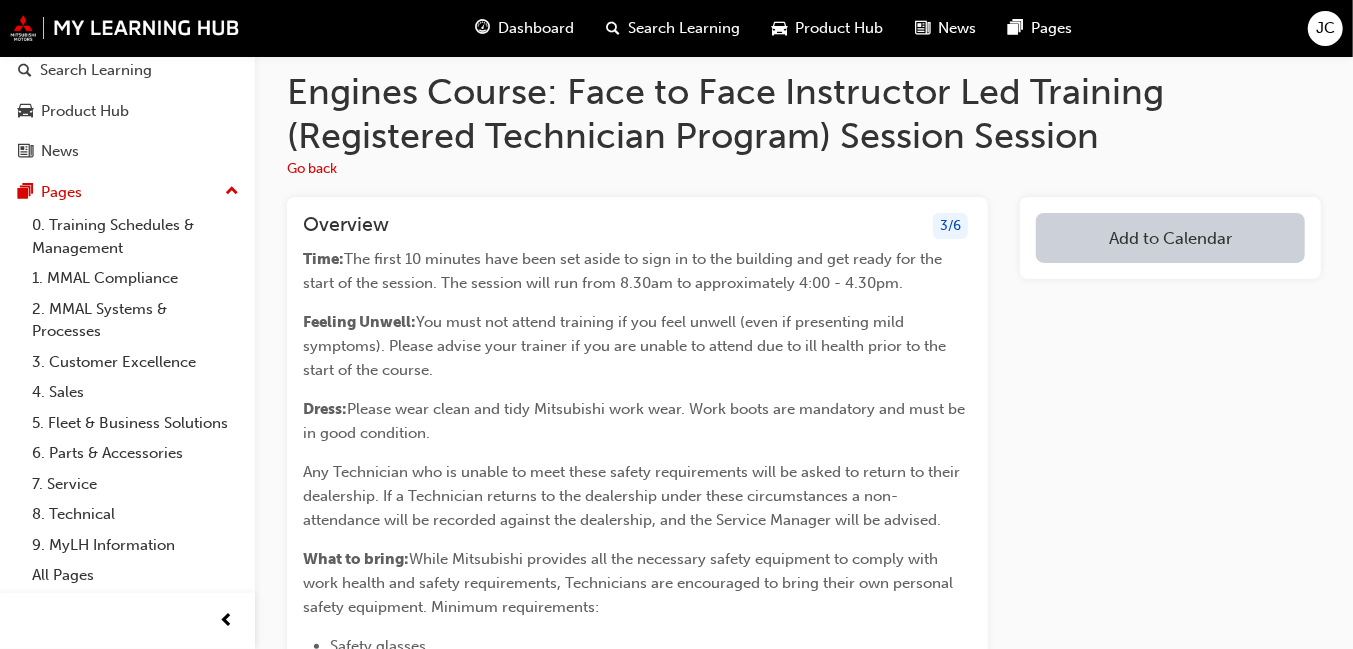 scroll, scrollTop: 5, scrollLeft: 0, axis: vertical 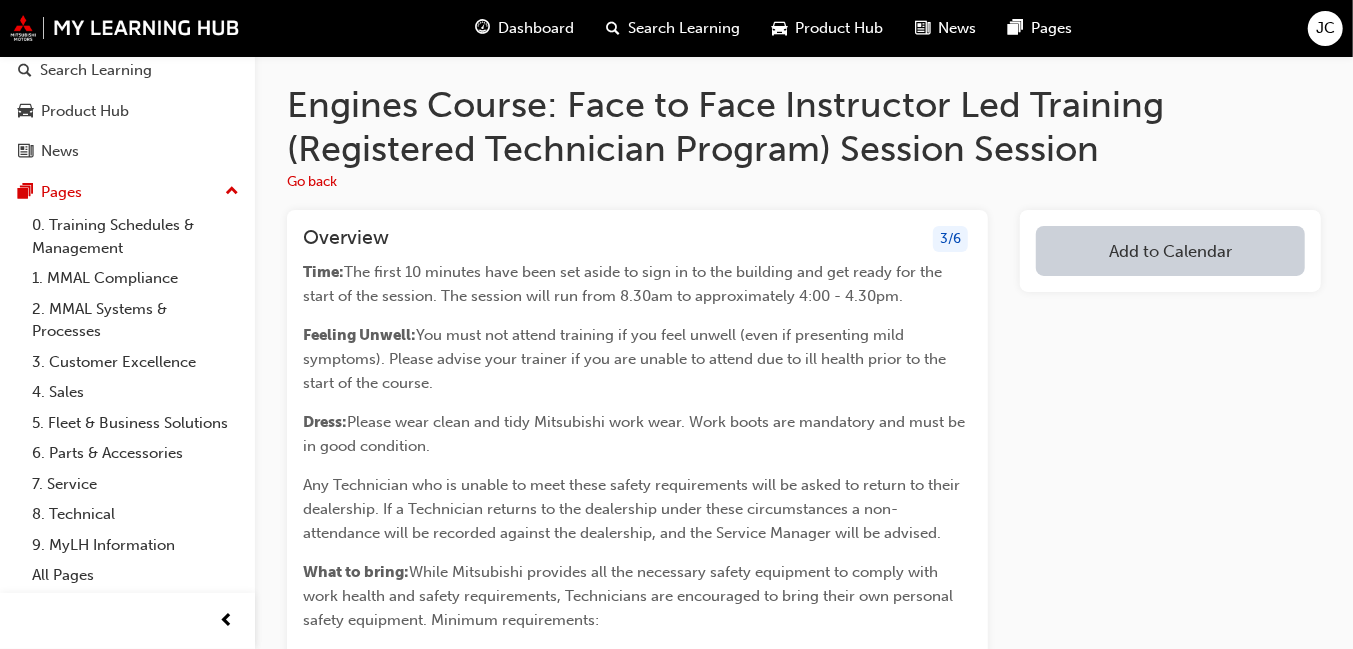 click on "Add to Calendar" at bounding box center (1170, 251) 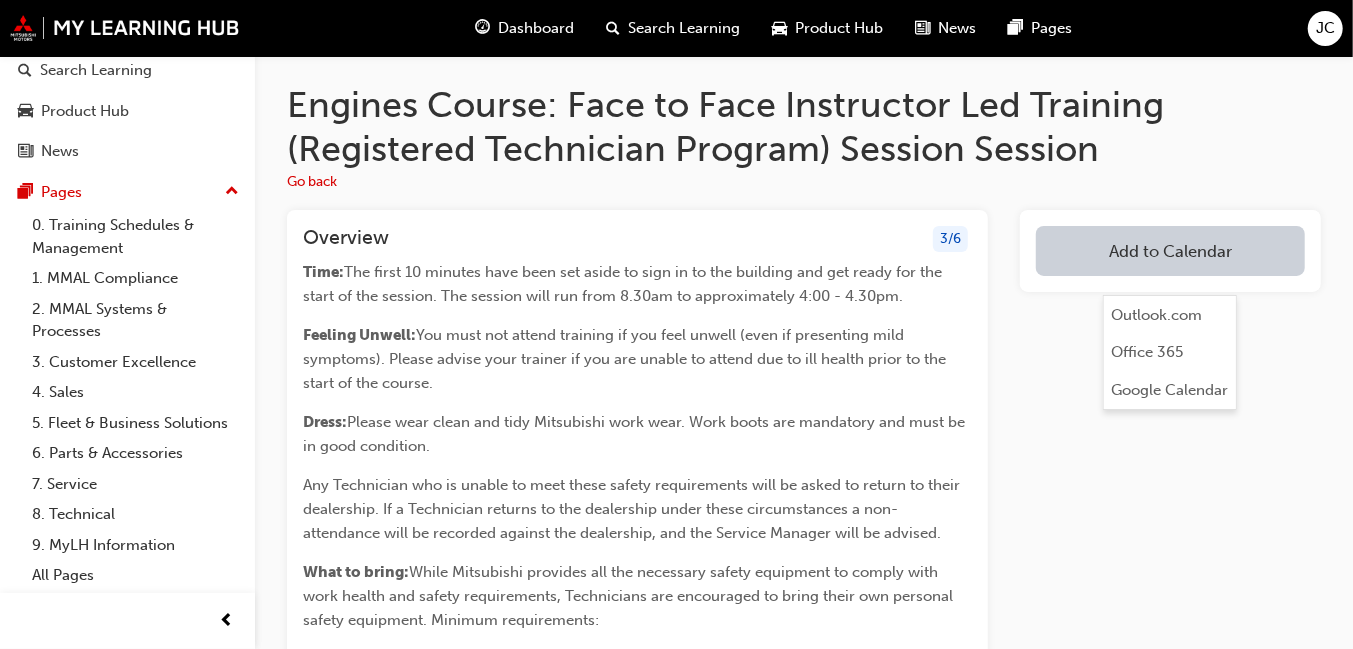 click on "Go back" at bounding box center (804, 182) 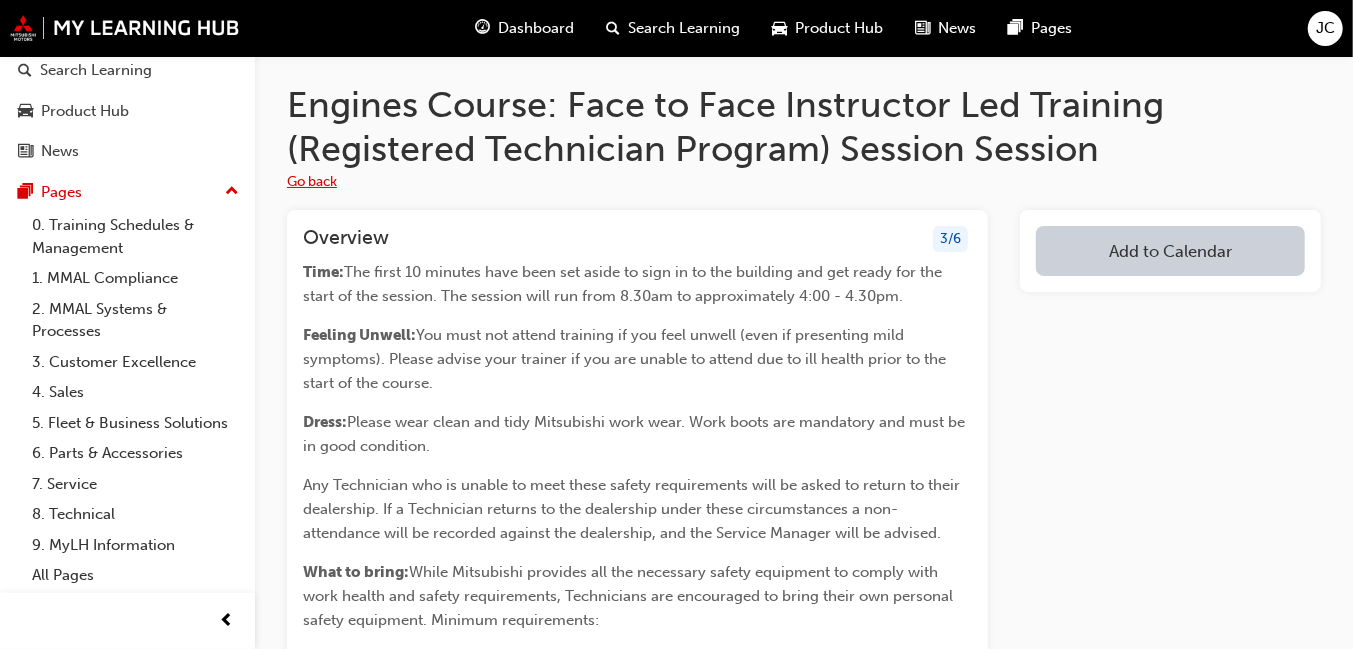 click on "Go back" at bounding box center [312, 182] 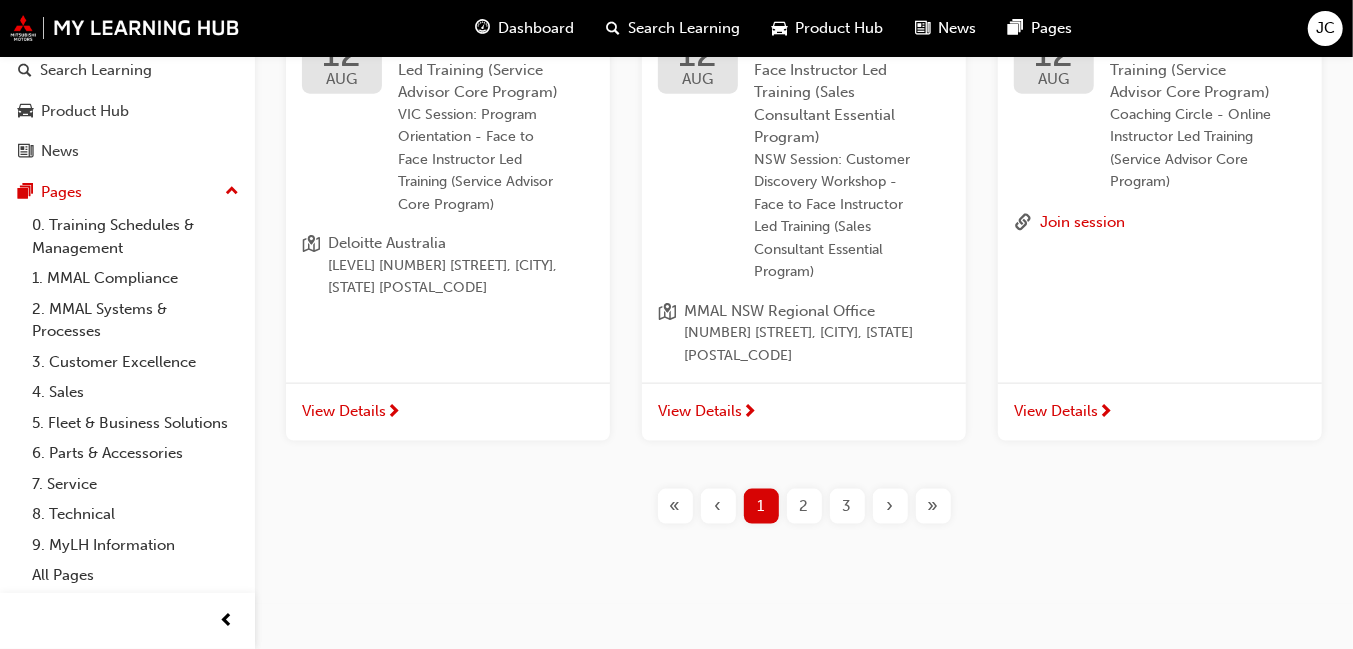 scroll, scrollTop: 1296, scrollLeft: 0, axis: vertical 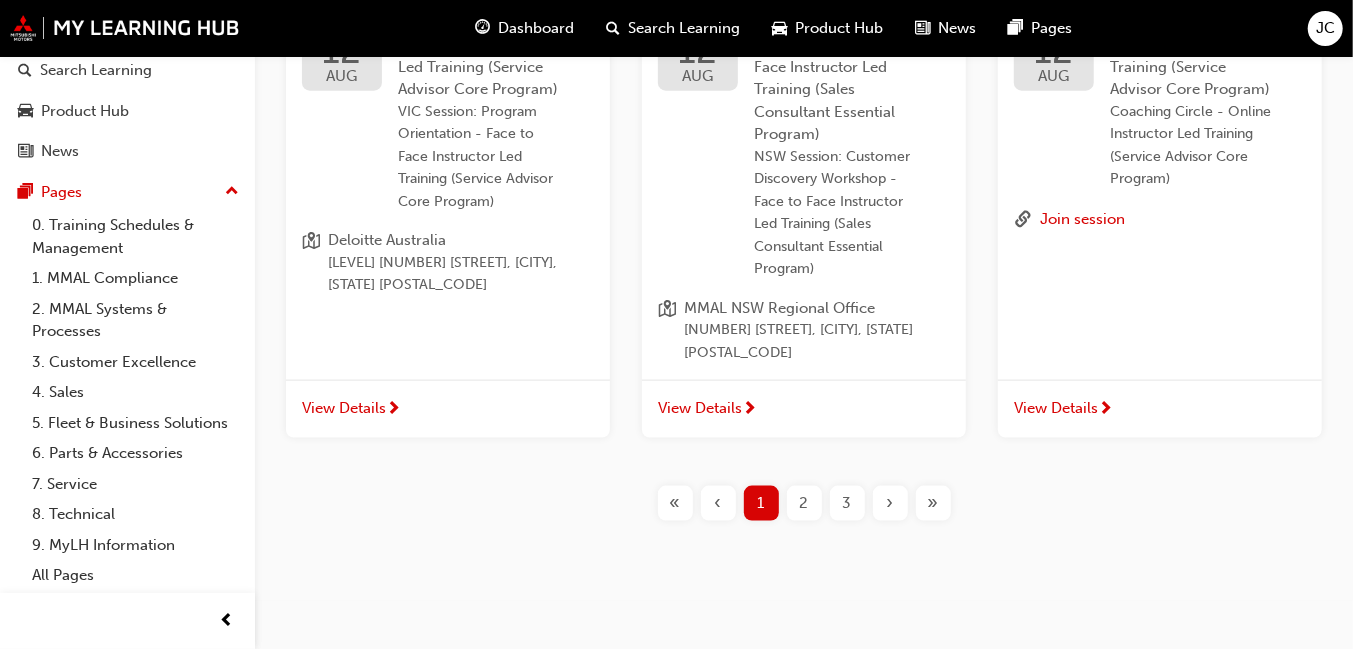 click on "2" at bounding box center [804, 503] 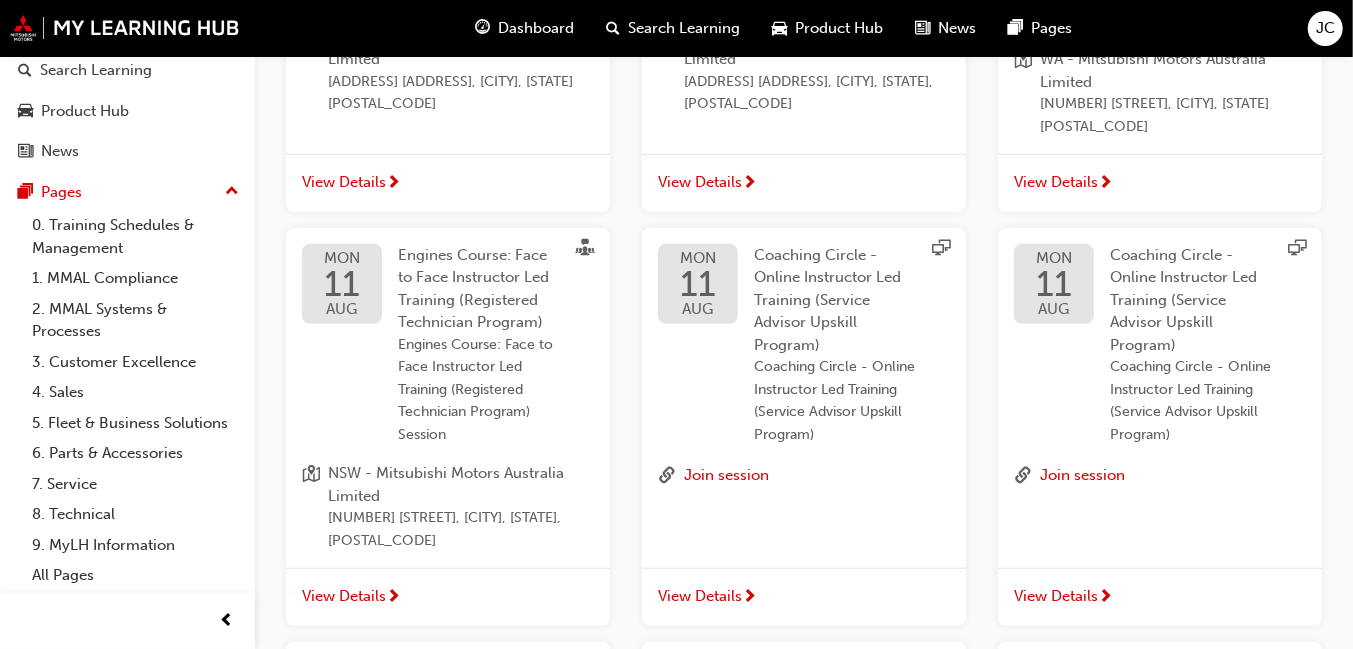 scroll, scrollTop: 596, scrollLeft: 0, axis: vertical 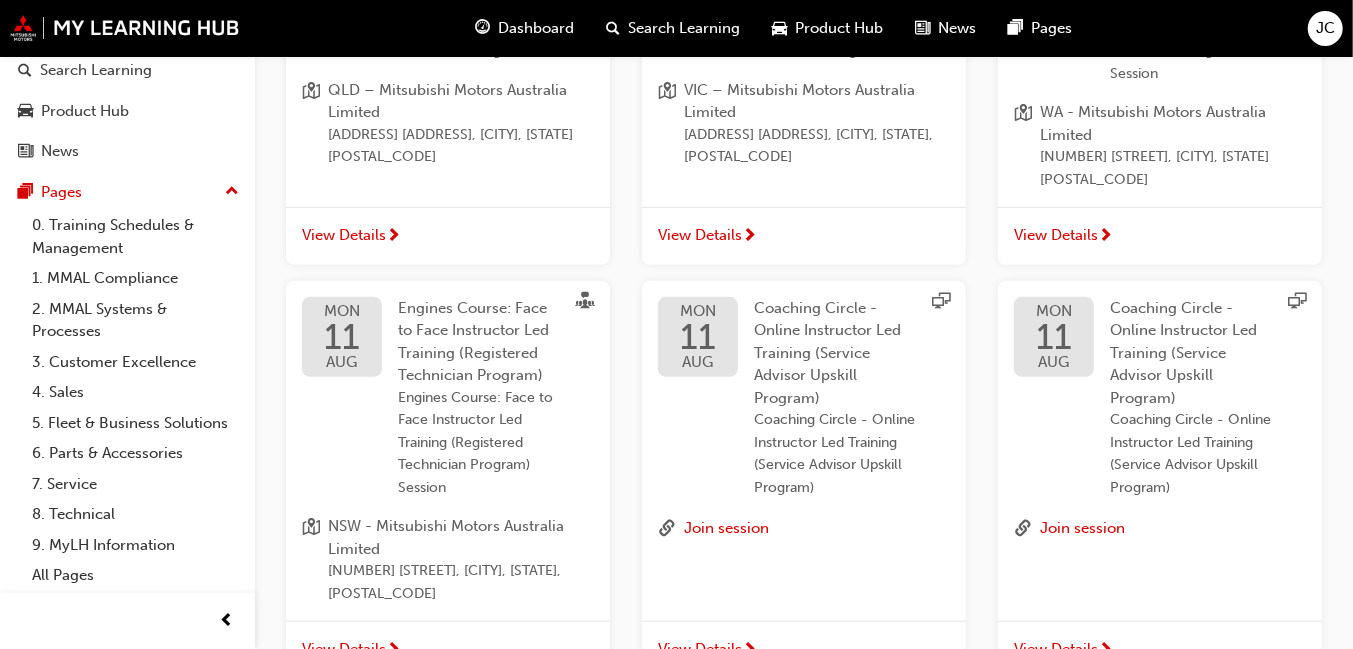 click at bounding box center [585, 303] 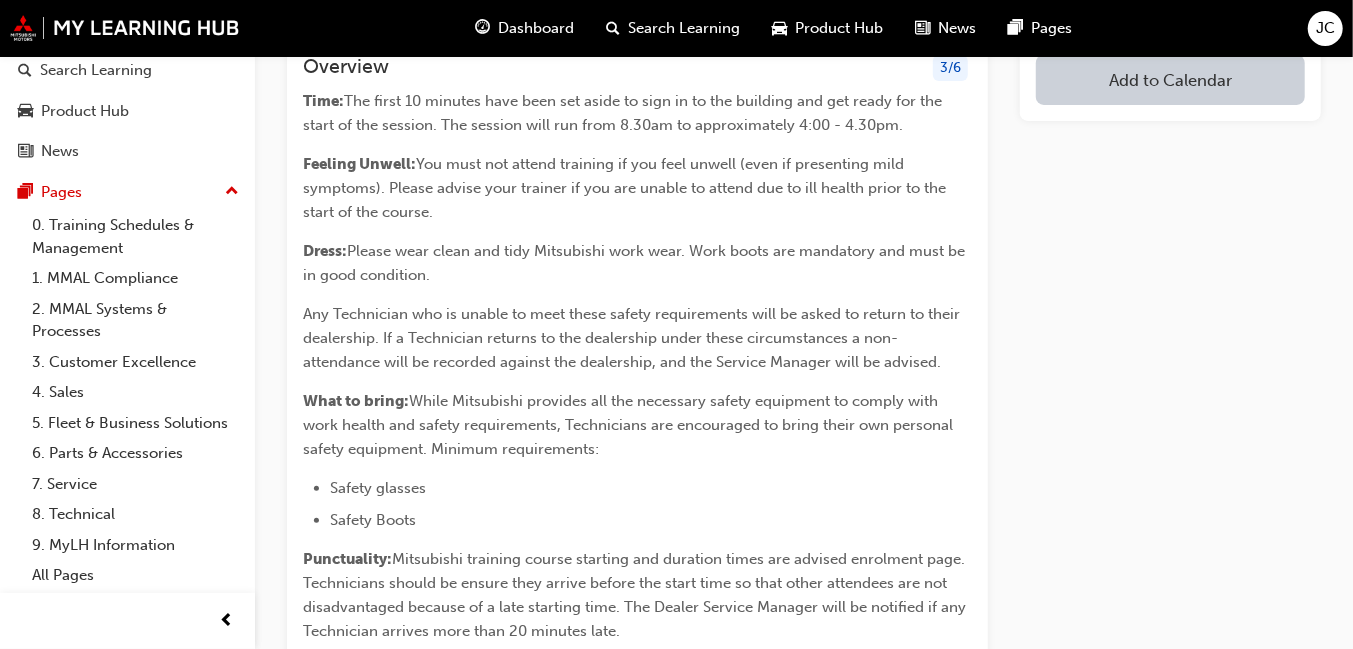 scroll, scrollTop: 0, scrollLeft: 0, axis: both 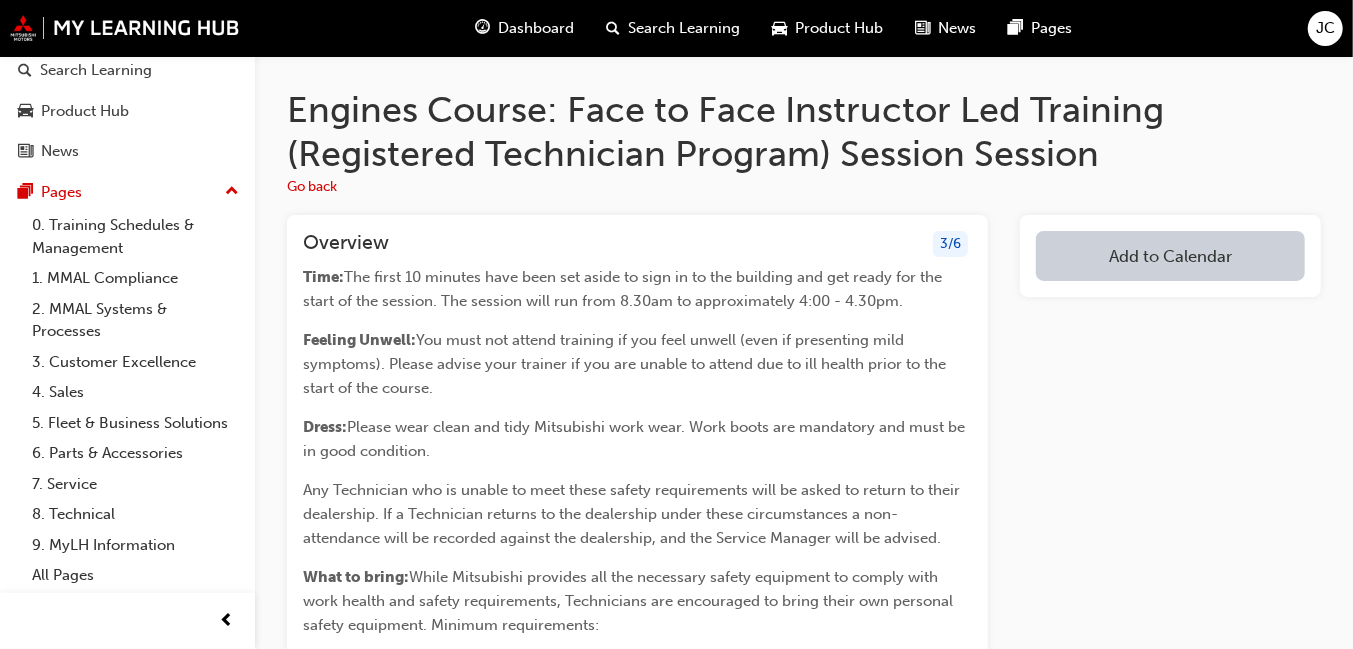 click on "Product Hub" at bounding box center (840, 28) 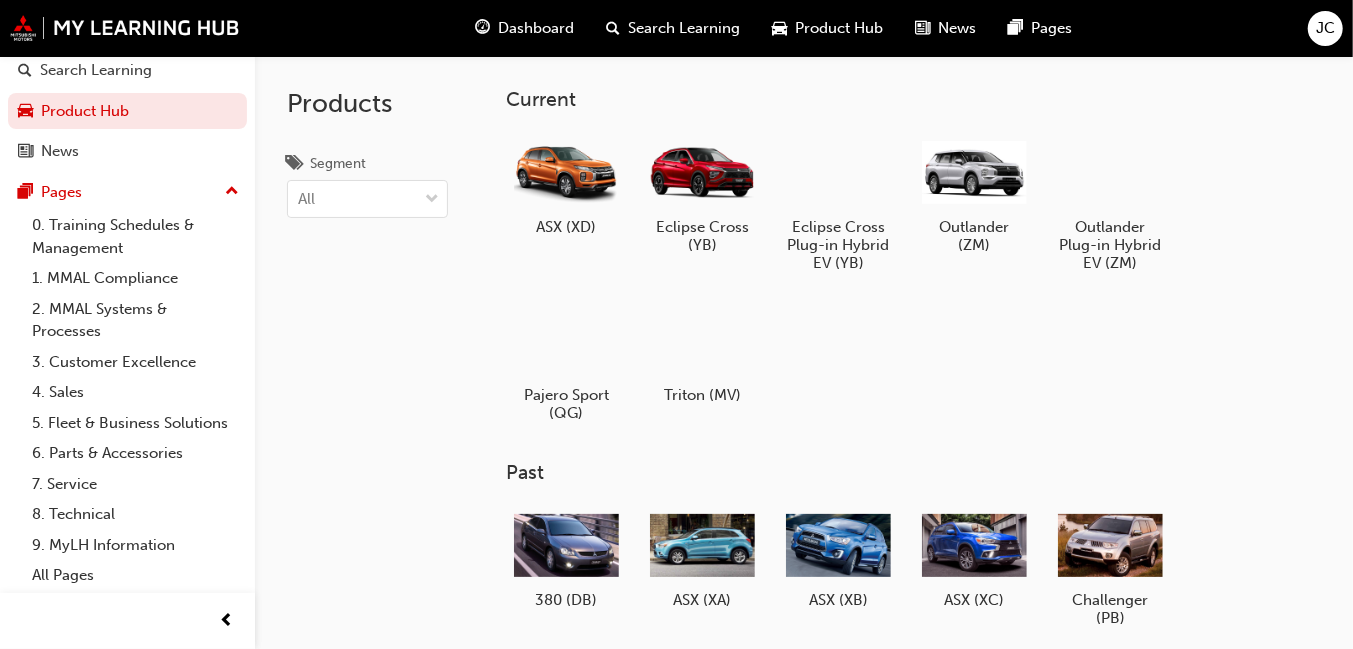 click on "Search Learning" at bounding box center (685, 28) 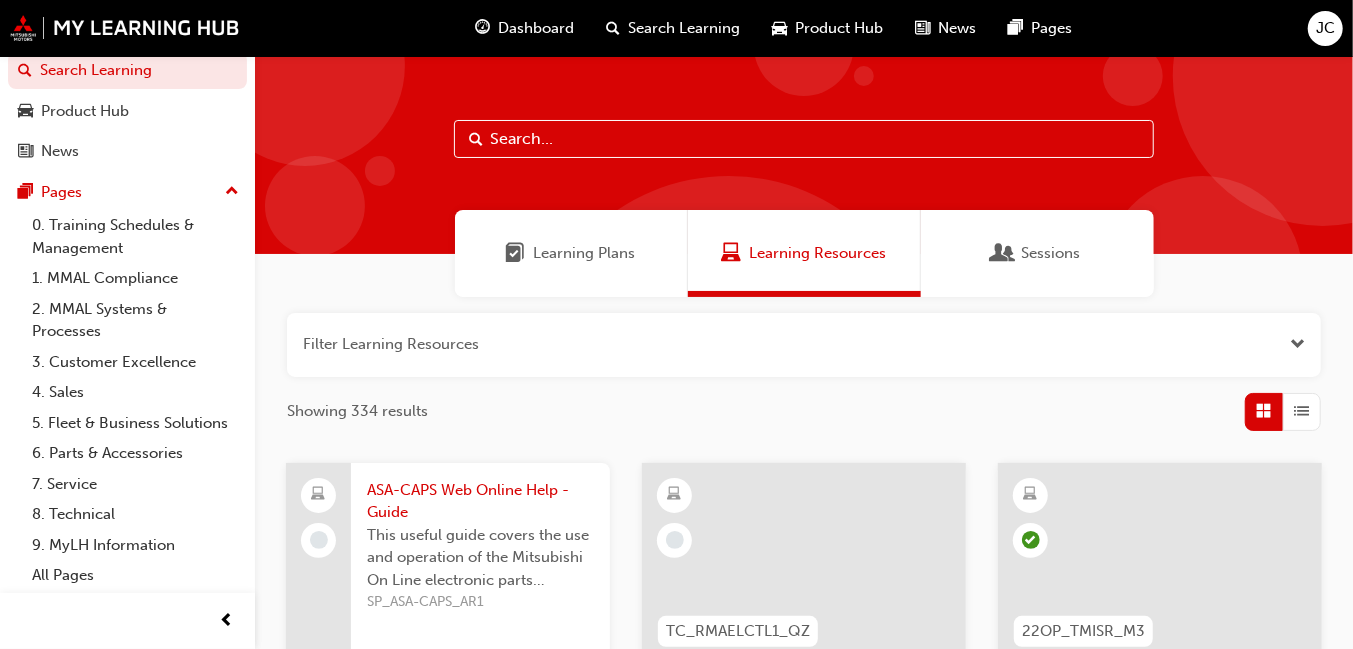 click on "Sessions" at bounding box center [1037, 253] 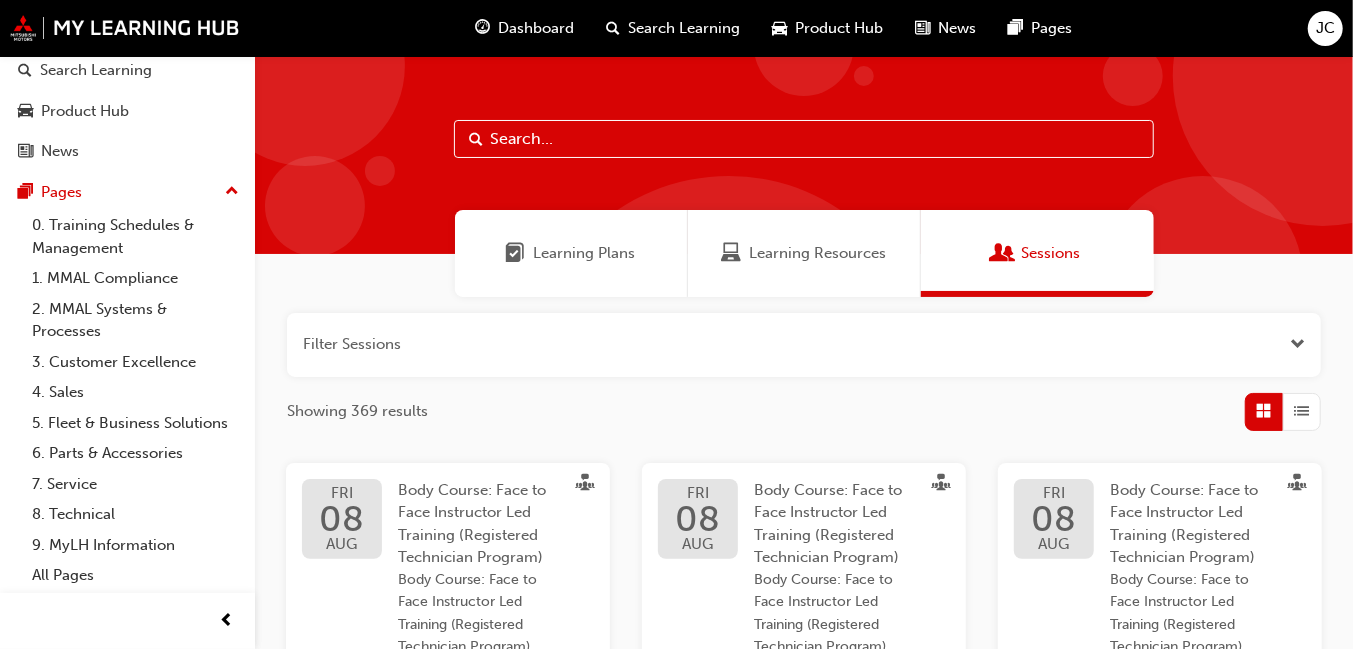 scroll, scrollTop: 100, scrollLeft: 0, axis: vertical 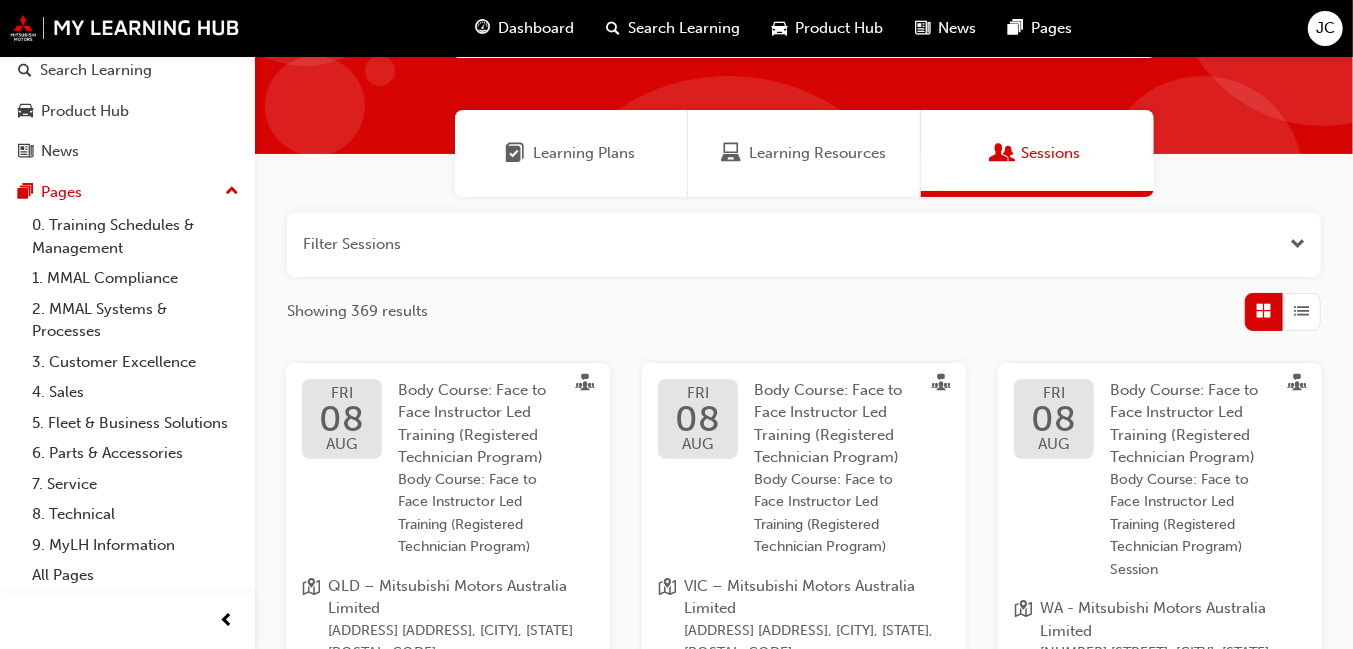 click at bounding box center [804, 245] 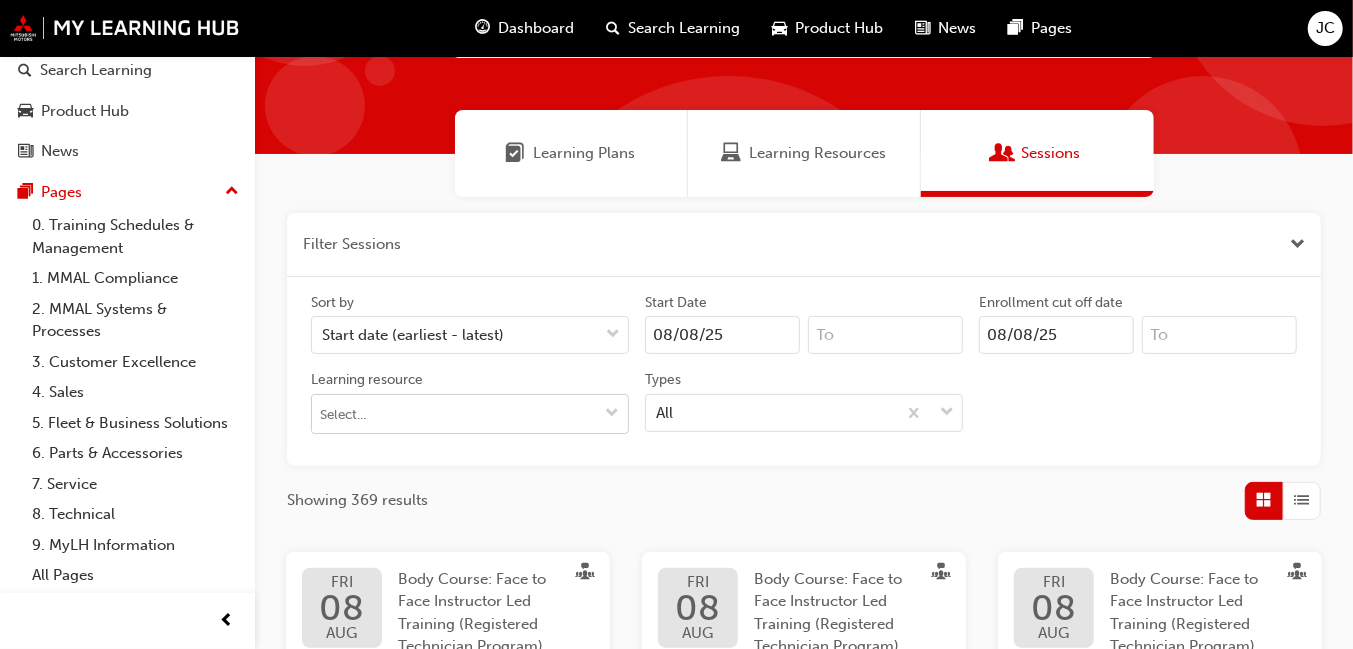 click on "Learning resource" at bounding box center [470, 414] 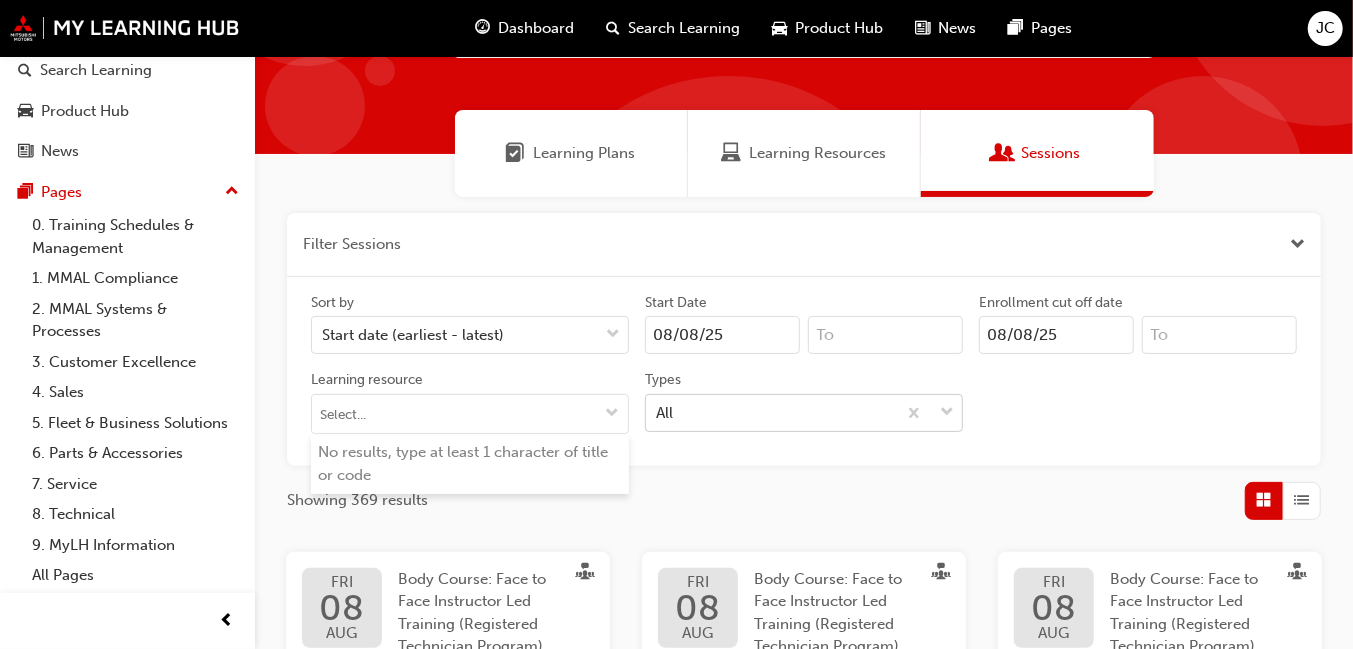 click on "All" at bounding box center [771, 412] 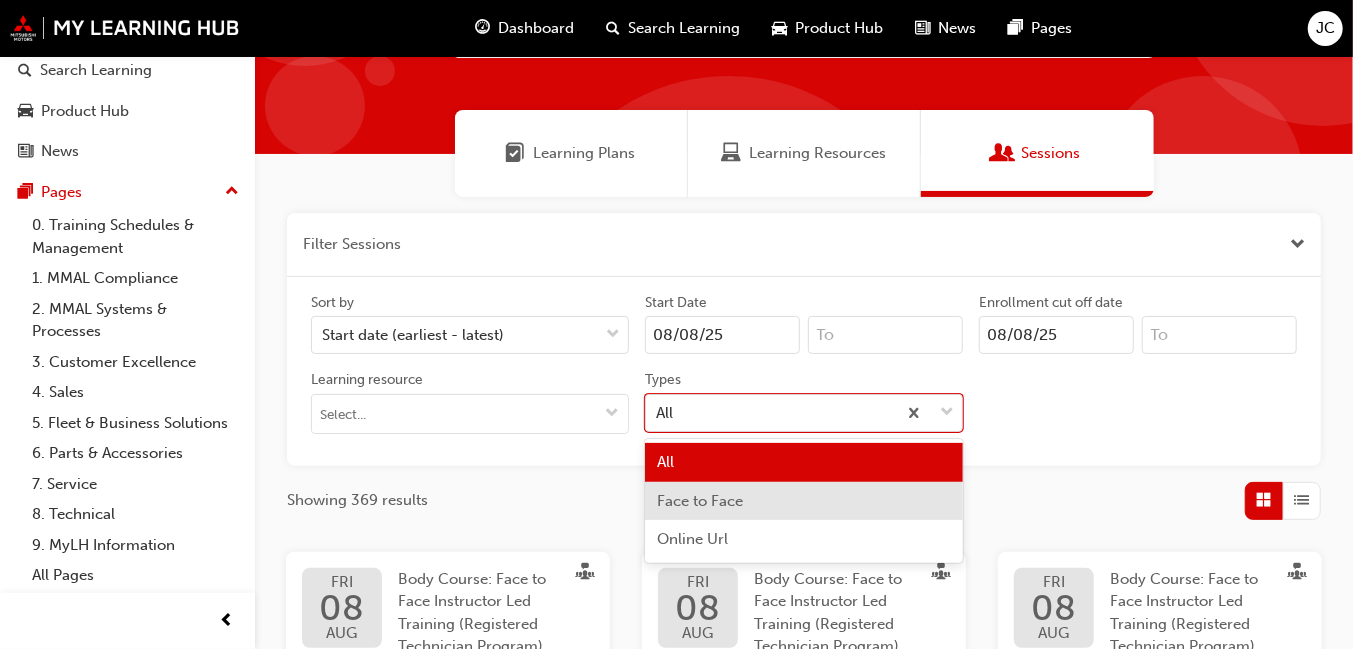 click on "Face to Face" at bounding box center (700, 501) 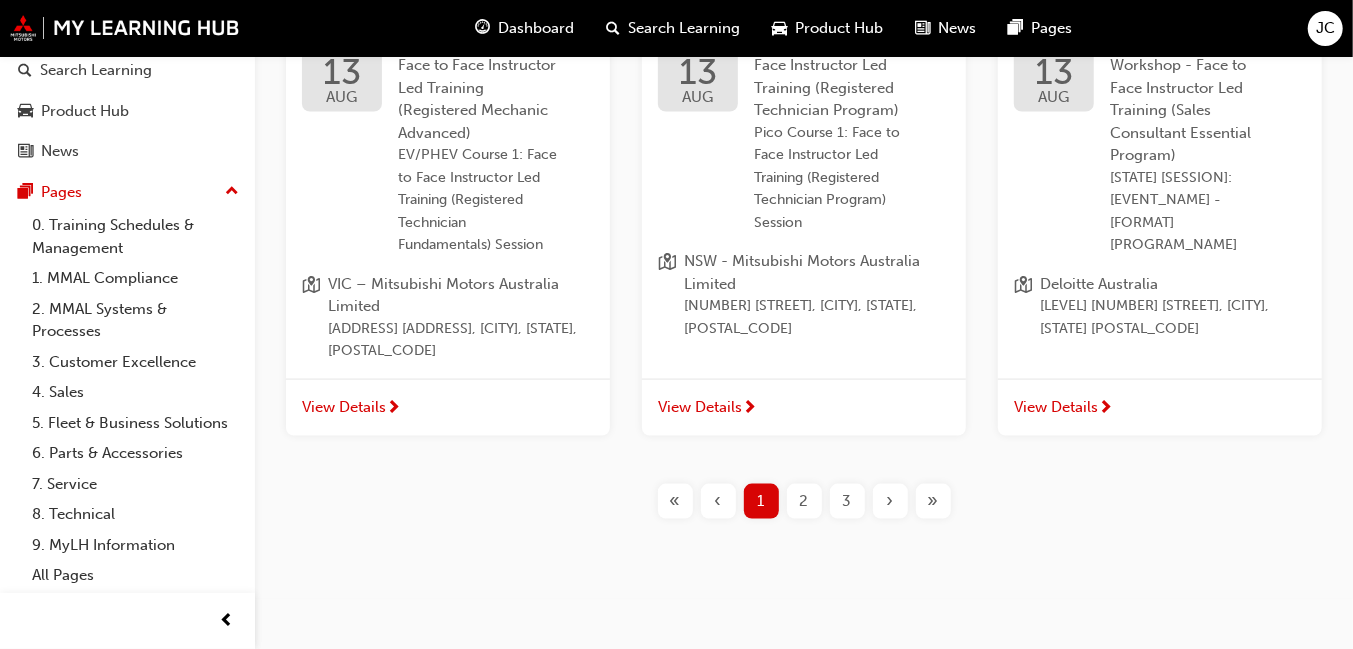 scroll, scrollTop: 1530, scrollLeft: 0, axis: vertical 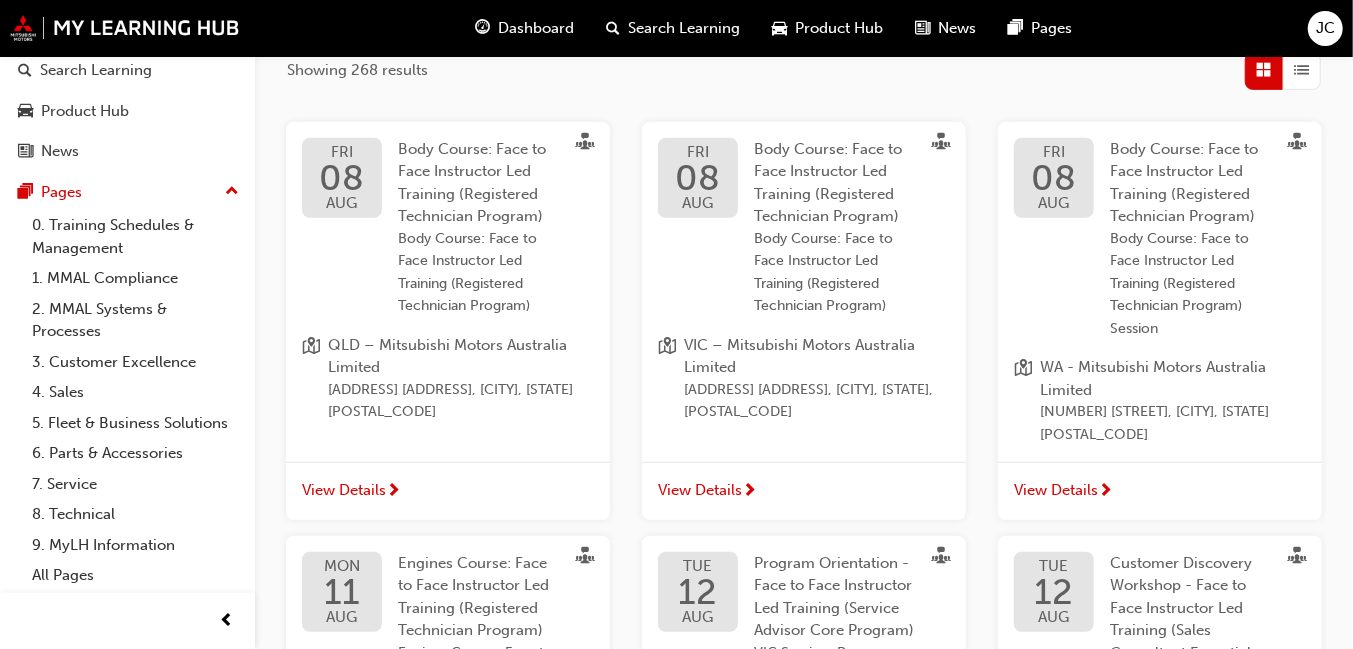 click on "[DAY] [NUMBER] [MONTH] [COURSE_NAME] [COURSE_NAME] [STATE] - [COMPANY_NAME] [ADDRESS] [ADDRESS], [CITY], [STATE] [POSTAL_CODE] [VIEW_DETAILS] [DAY] [NUMBER] [MONTH] [COURSE_NAME] [COURSE_NAME] [STATE] – [COMPANY_NAME] [ADDRESS] [ADDRESS], [CITY], [STATE], [POSTAL_CODE] [VIEW_DETAILS] [DAY] [NUMBER] [MONTH] [COURSE_NAME] [COURSE_NAME] [STATE] - [COMPANY_NAME] [ADDRESS] [ADDRESS], [STATE] [POSTAL_CODE] [VIEW_DETAILS] [DAY] [NUMBER] [MONTH] [COURSE_NAME] [COURSE_NAME] [STATE] [COMPANY_NAME] [ADDRESS] [ADDRESS], [CITY], [STATE], [POSTAL_CODE] [TUE] [NUMBER]" at bounding box center (804, 777) 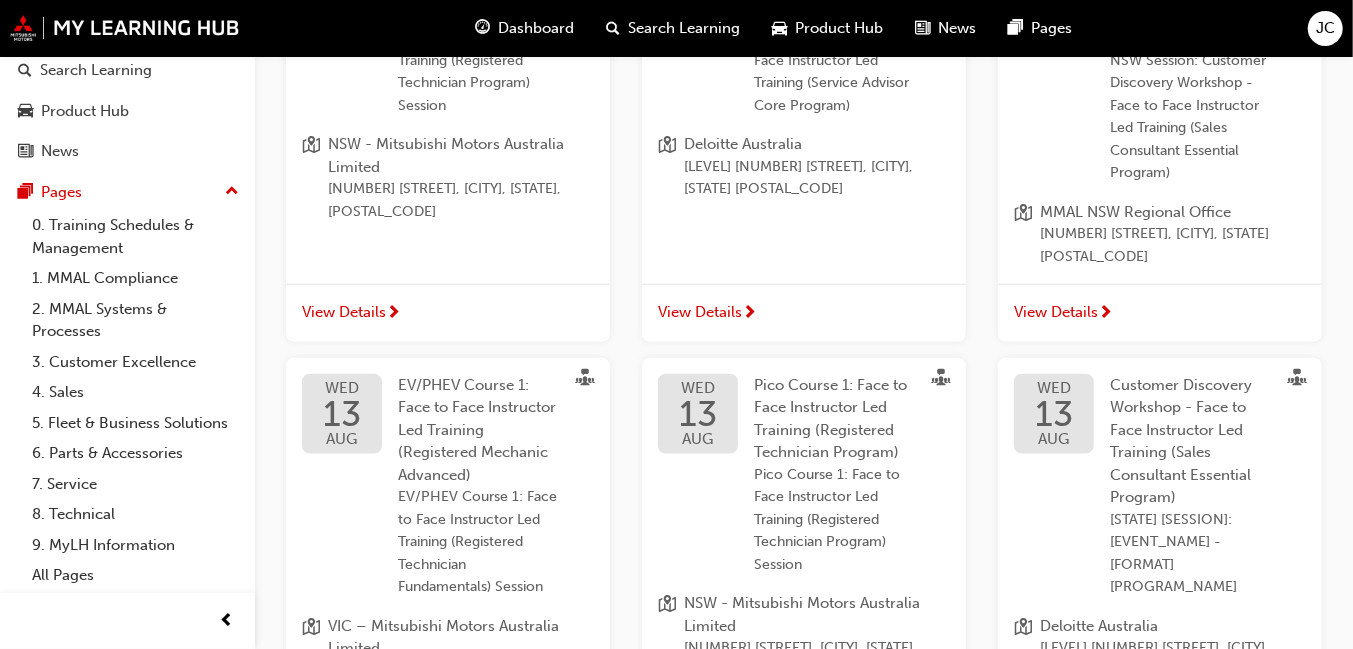 scroll, scrollTop: 1530, scrollLeft: 0, axis: vertical 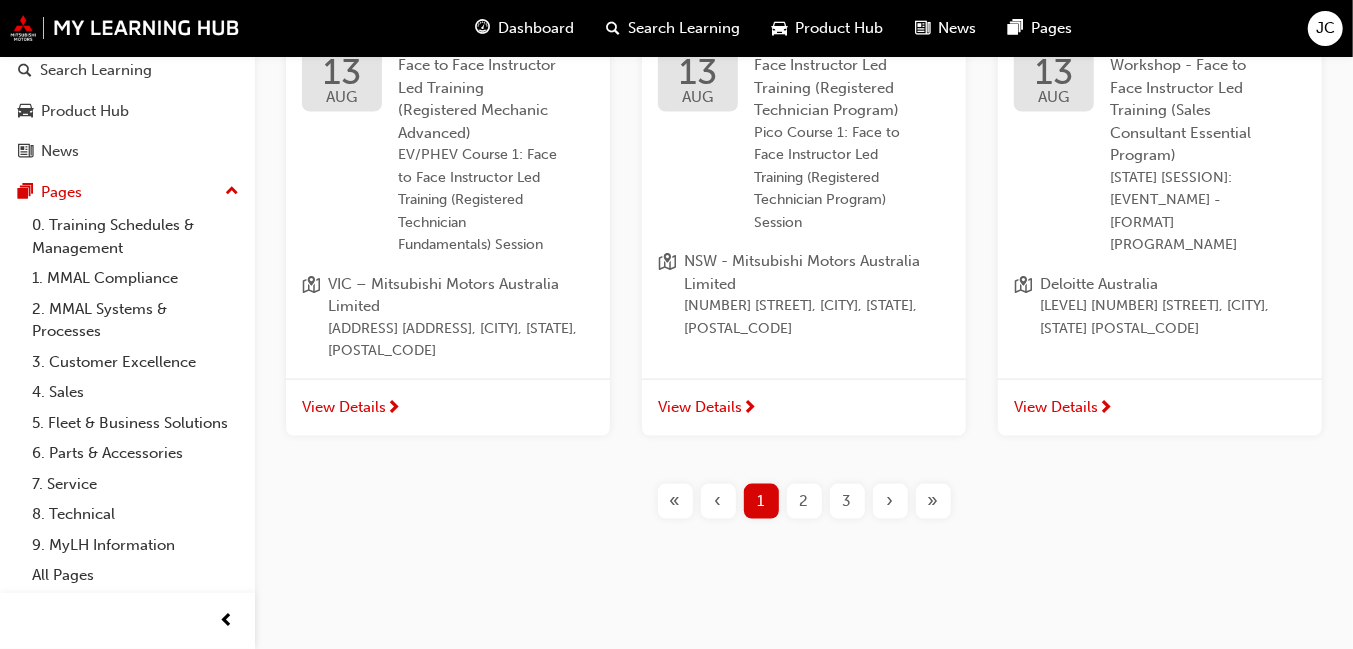 click on "2" at bounding box center [804, 501] 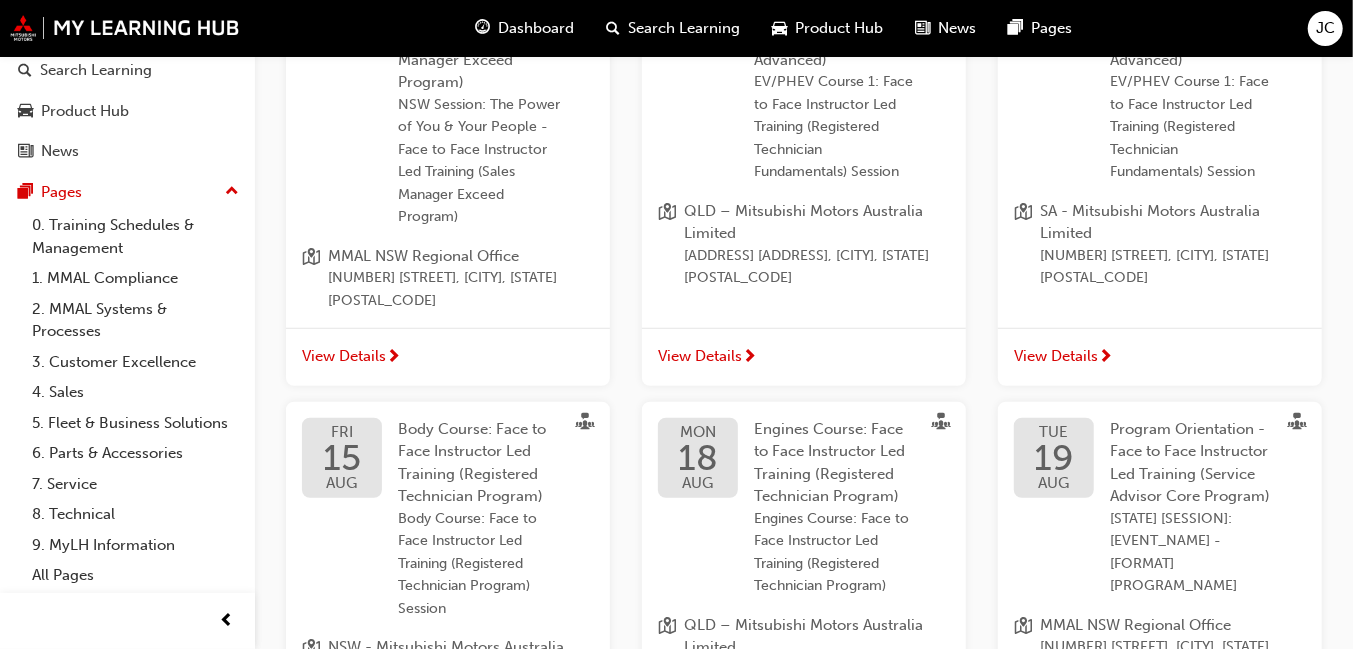scroll, scrollTop: 907, scrollLeft: 0, axis: vertical 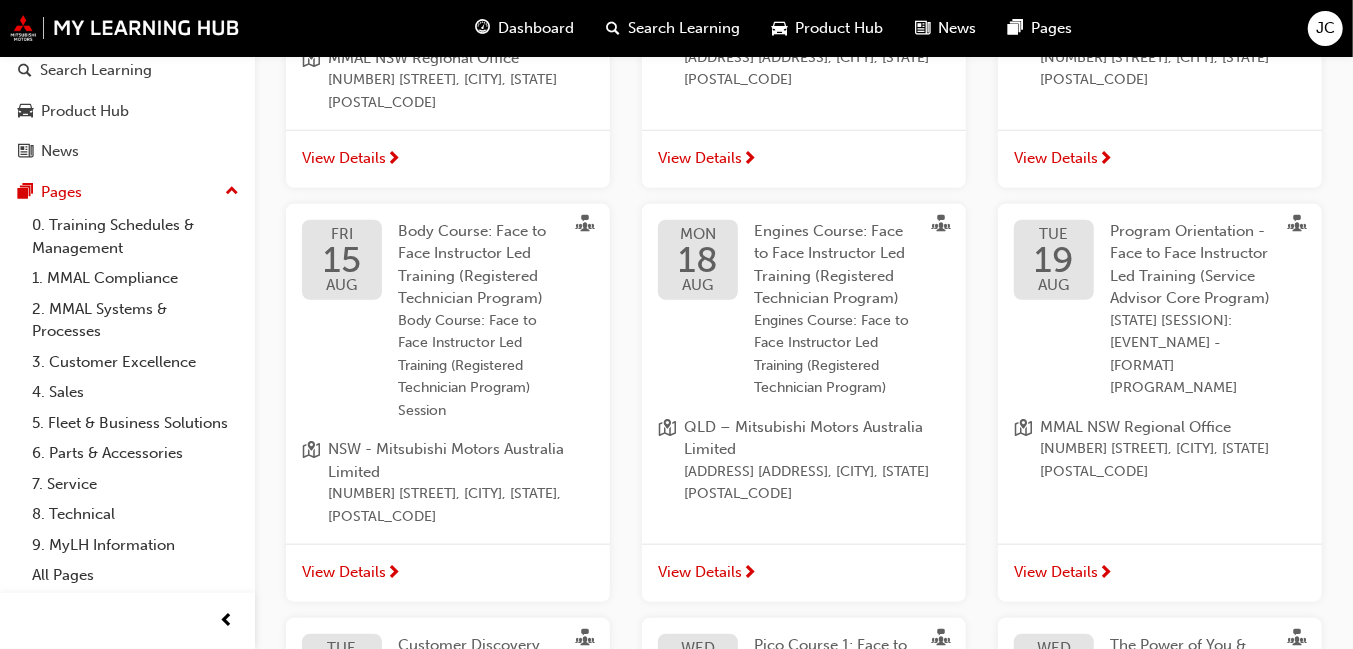 click on "View Details" at bounding box center [344, 572] 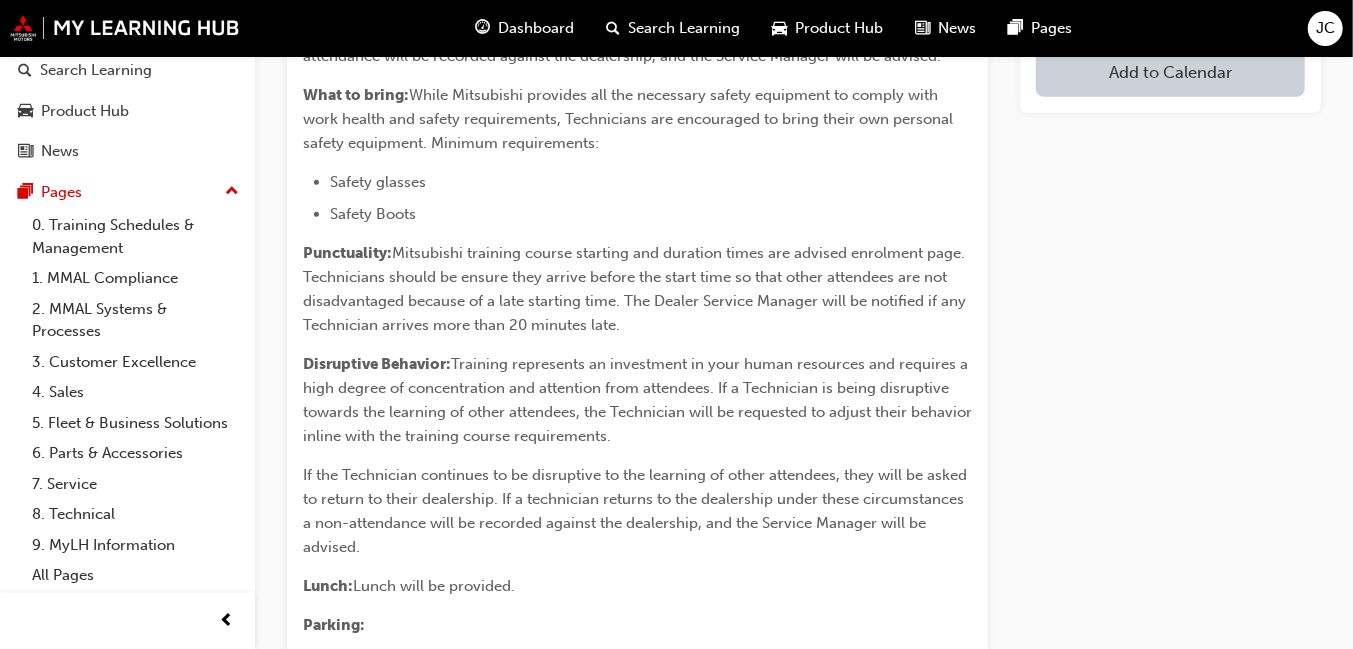 scroll, scrollTop: 600, scrollLeft: 0, axis: vertical 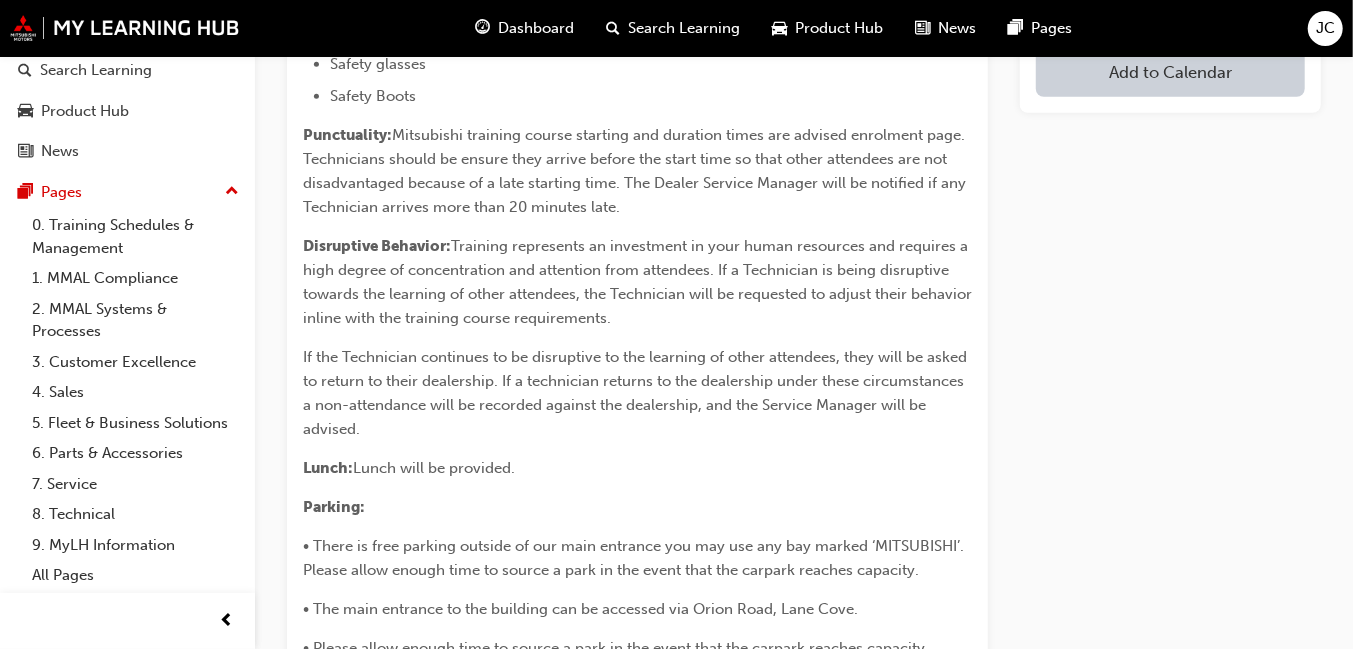 click on "Search Learning" at bounding box center [685, 28] 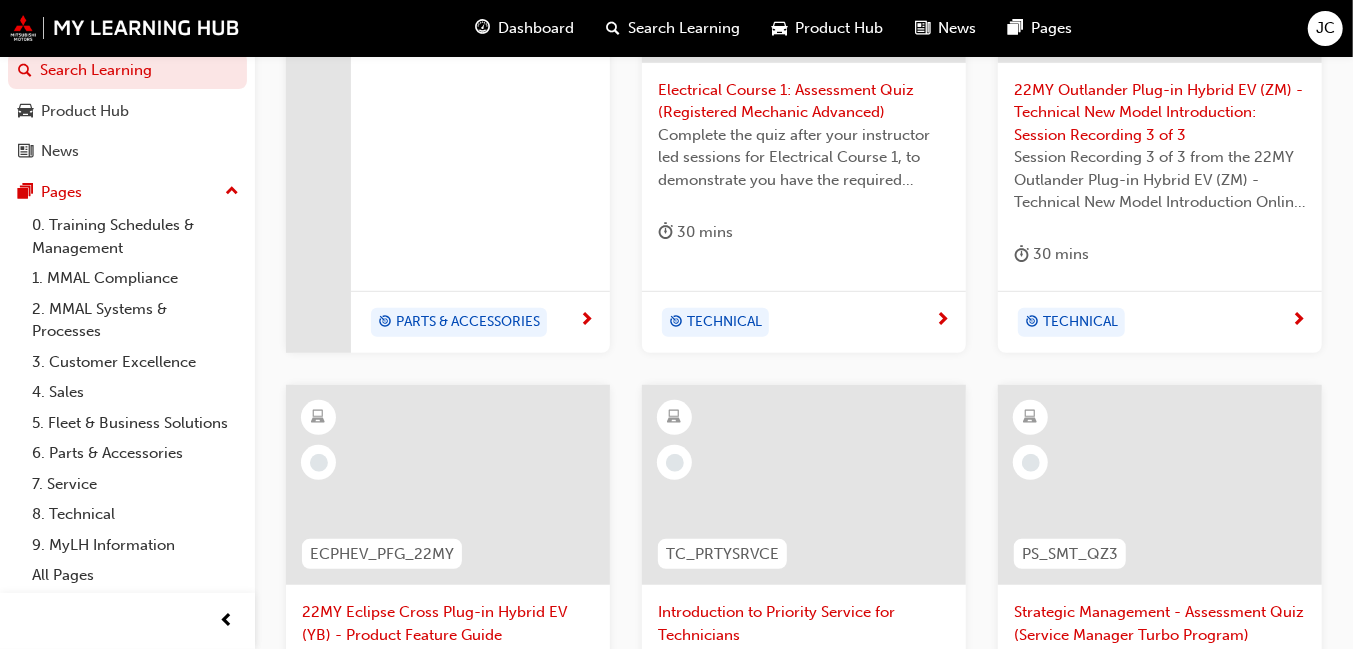 scroll, scrollTop: 0, scrollLeft: 0, axis: both 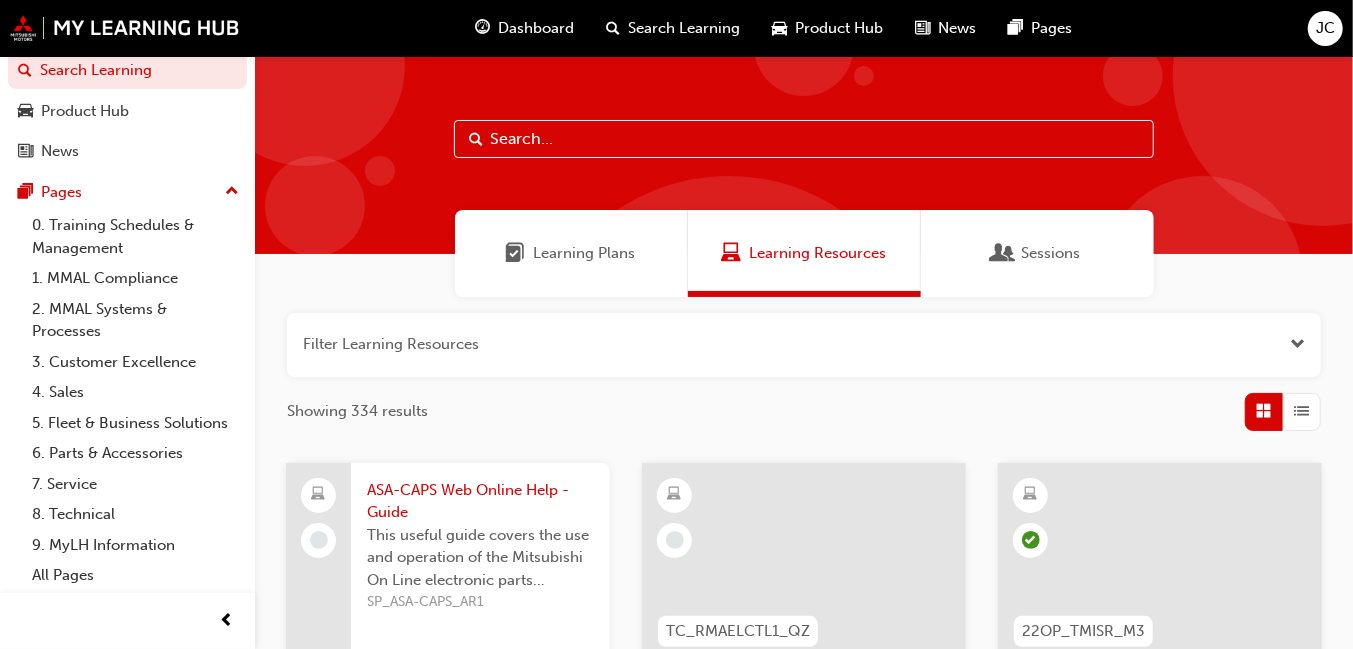 click at bounding box center (804, 139) 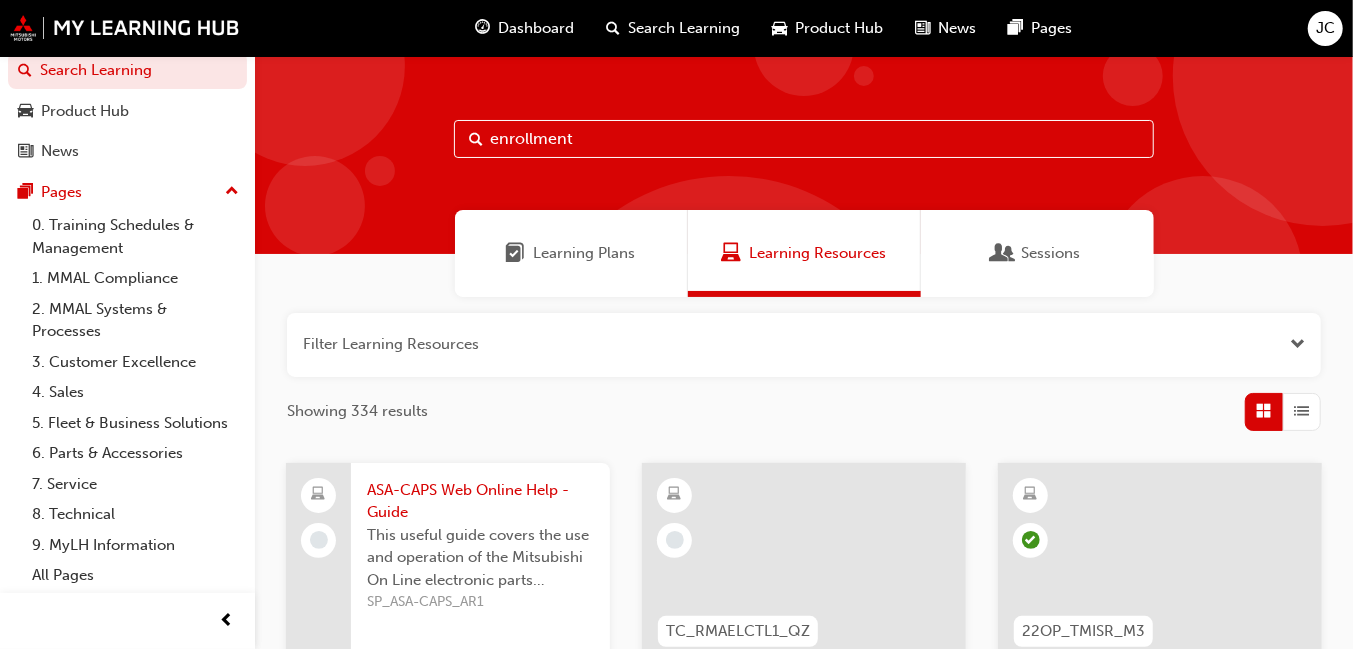 type on "enrollment" 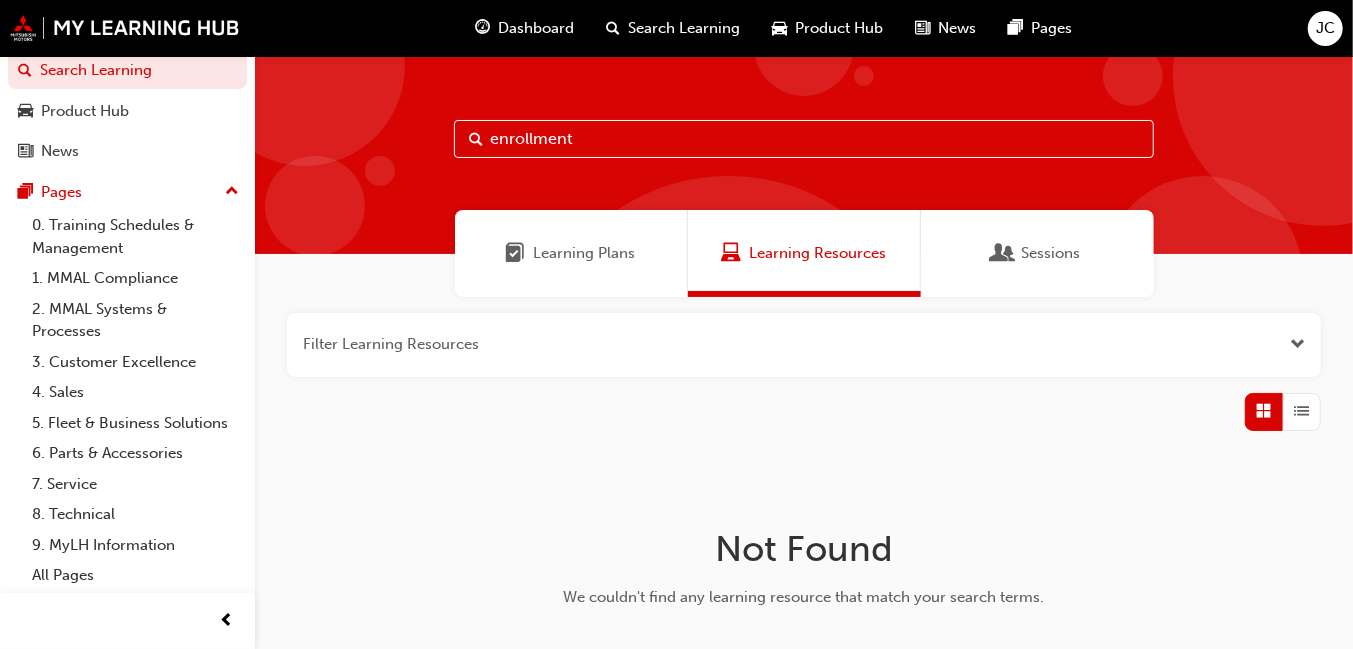 scroll, scrollTop: 100, scrollLeft: 0, axis: vertical 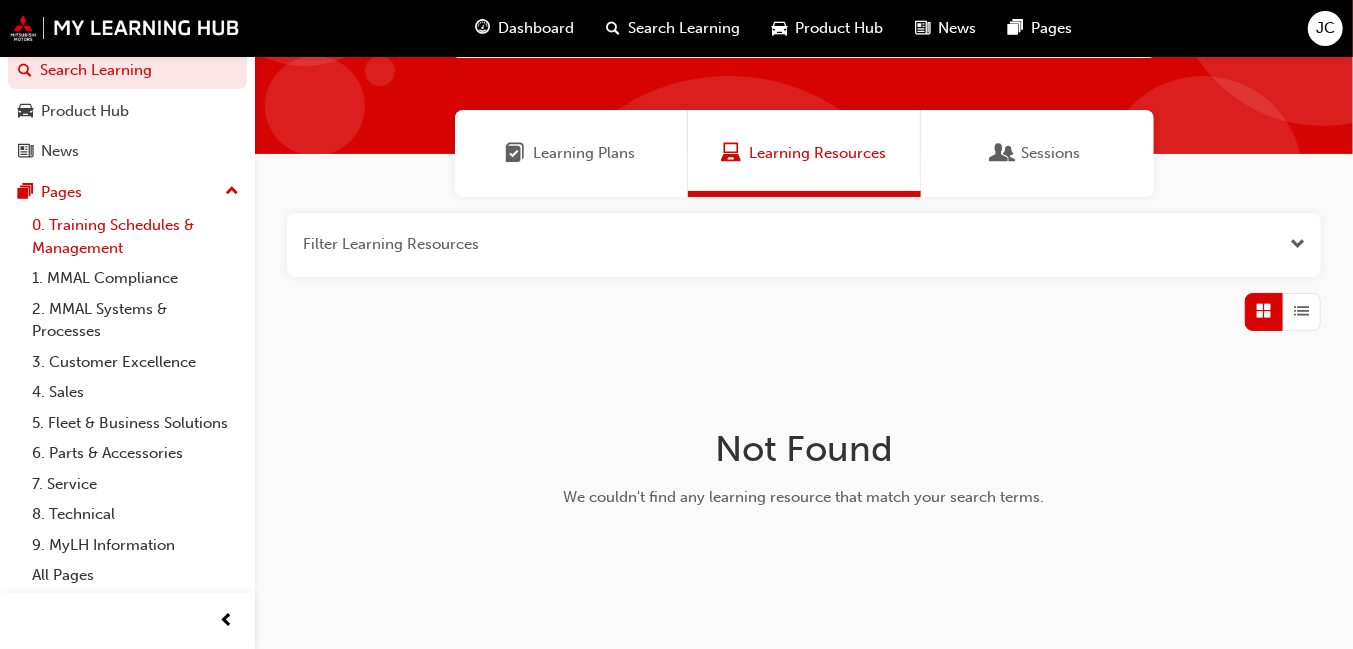click on "0. Training Schedules & Management" at bounding box center (135, 236) 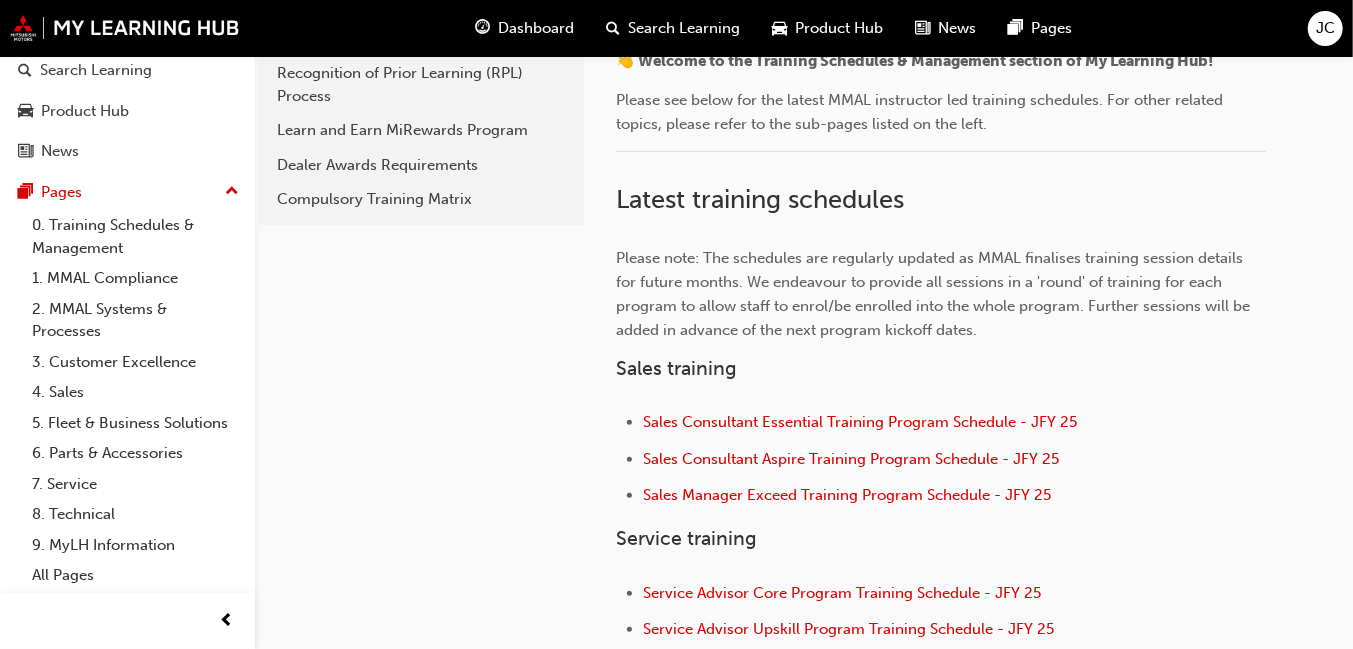 scroll, scrollTop: 300, scrollLeft: 0, axis: vertical 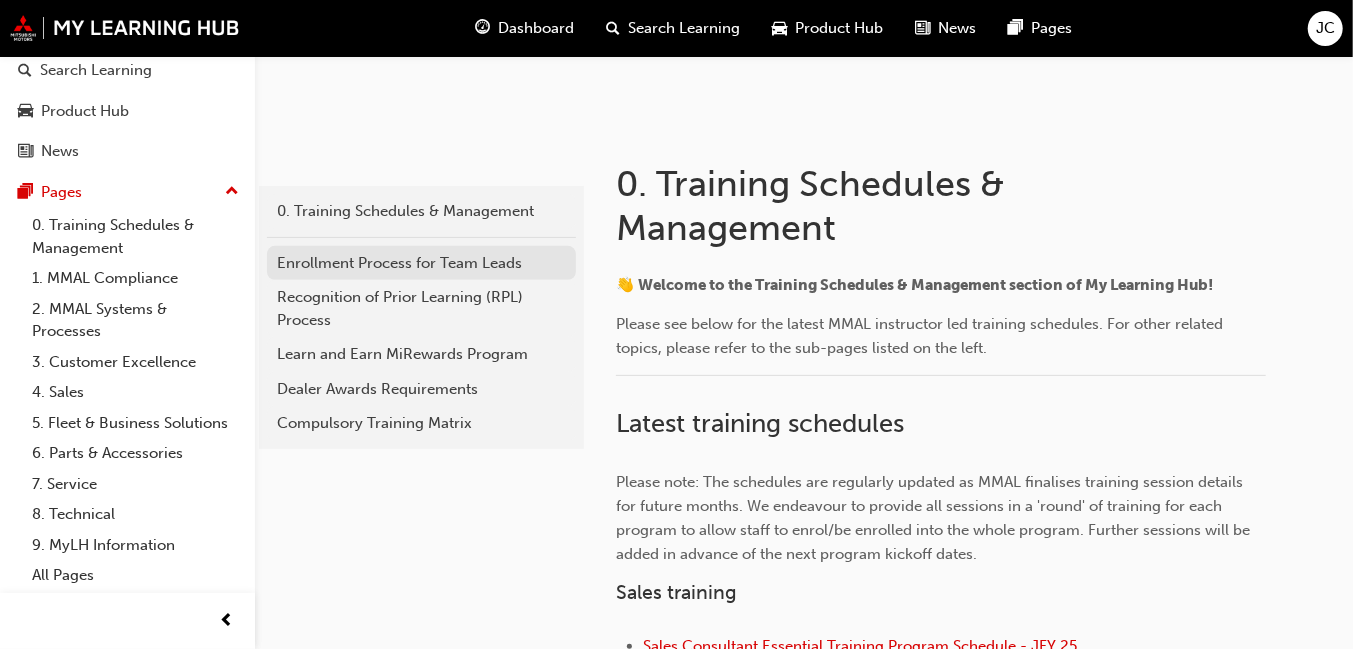 click on "Enrollment Process for Team Leads" at bounding box center [421, 263] 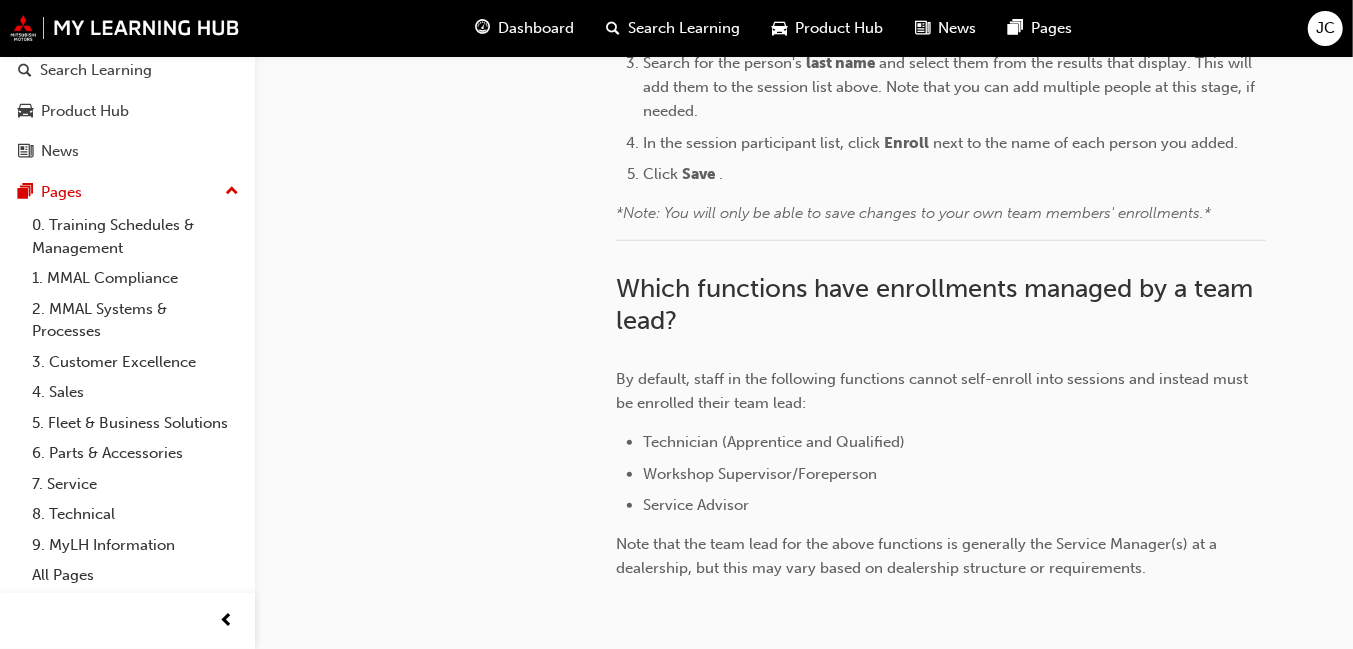 scroll, scrollTop: 625, scrollLeft: 0, axis: vertical 